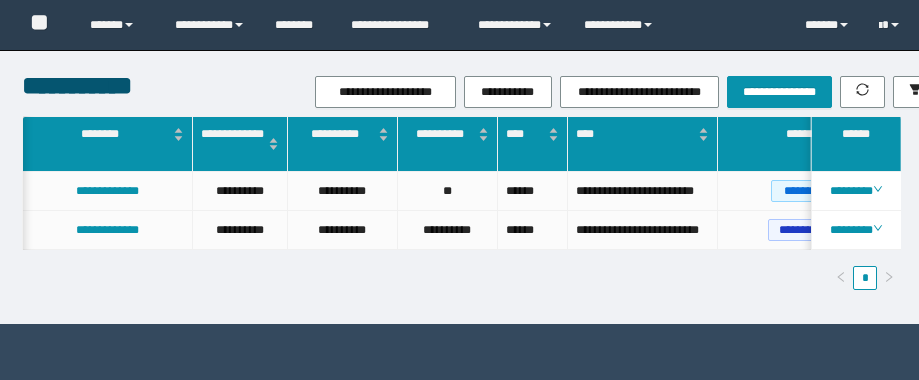 scroll, scrollTop: 0, scrollLeft: 0, axis: both 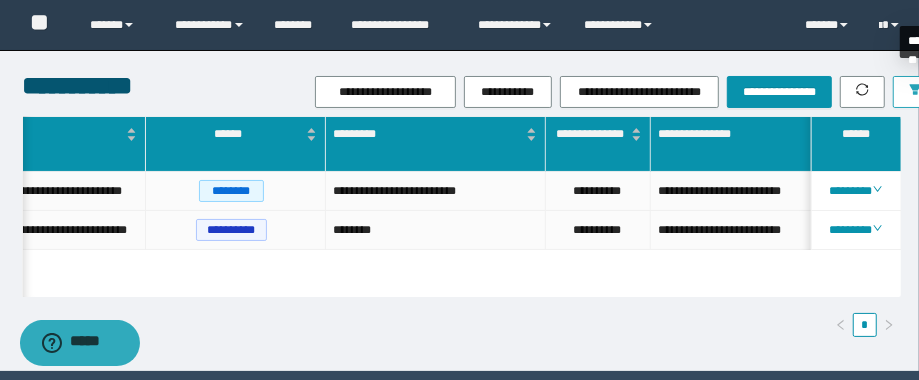 click at bounding box center [915, 92] 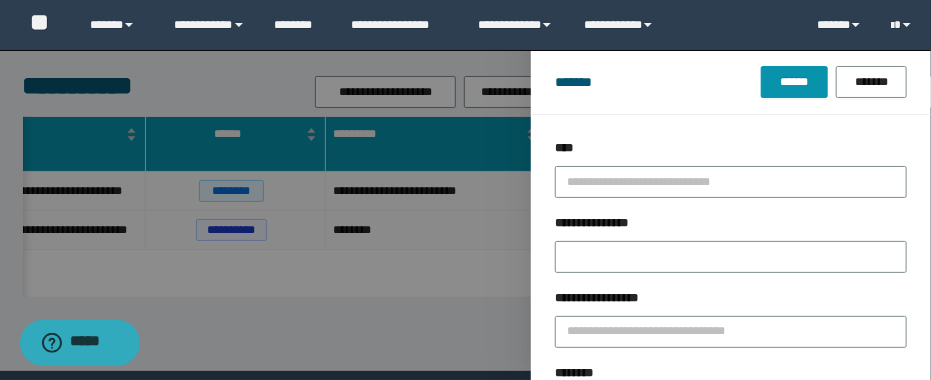 drag, startPoint x: 597, startPoint y: 242, endPoint x: 343, endPoint y: 204, distance: 256.82678 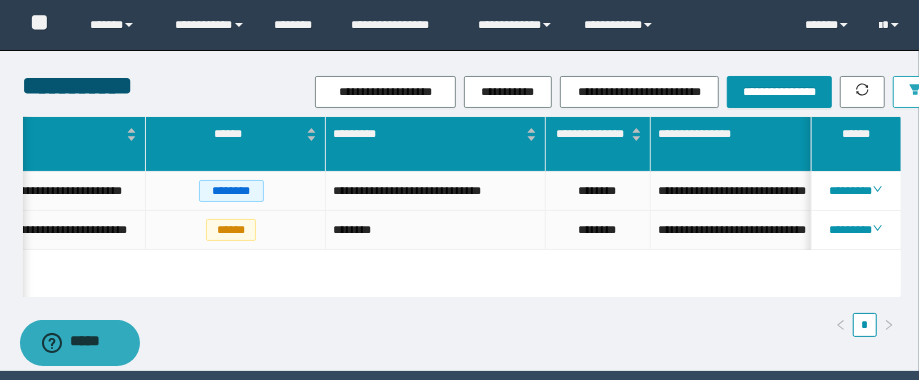 scroll, scrollTop: 0, scrollLeft: 421, axis: horizontal 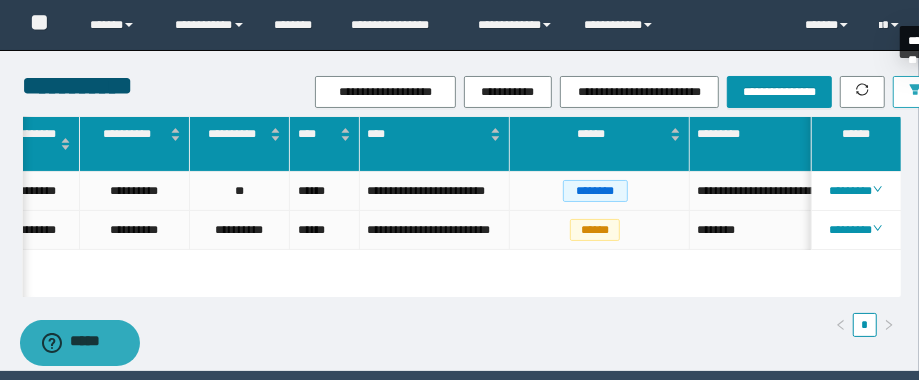 click at bounding box center [915, 92] 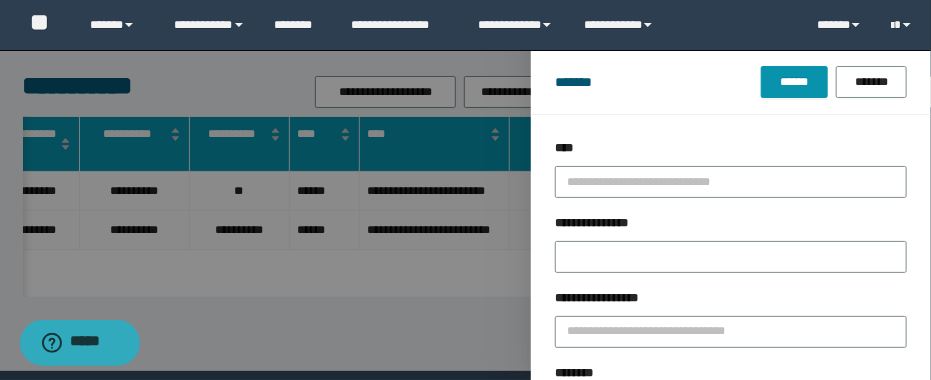 drag, startPoint x: 667, startPoint y: 244, endPoint x: 508, endPoint y: 231, distance: 159.53056 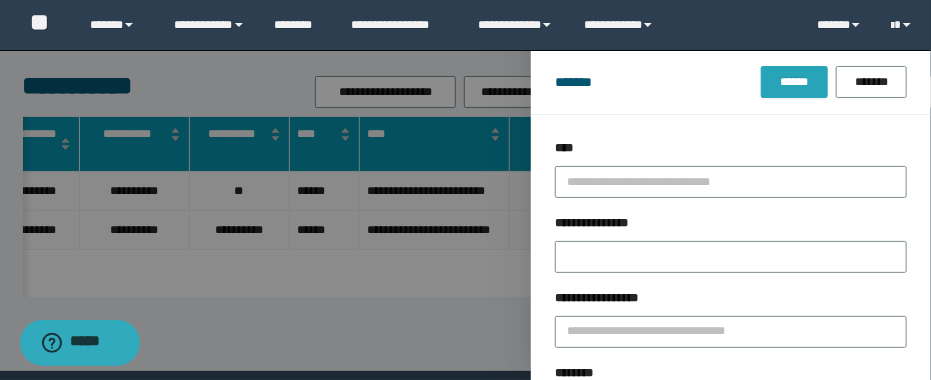 click on "******" at bounding box center (794, 82) 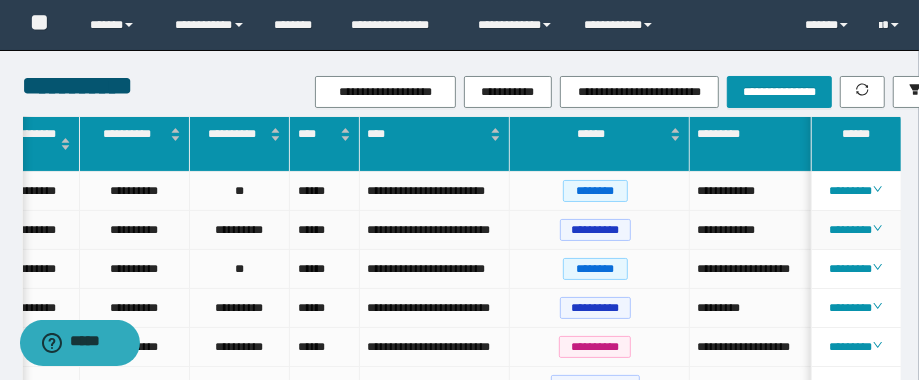 click on "**********" at bounding box center [434, 230] 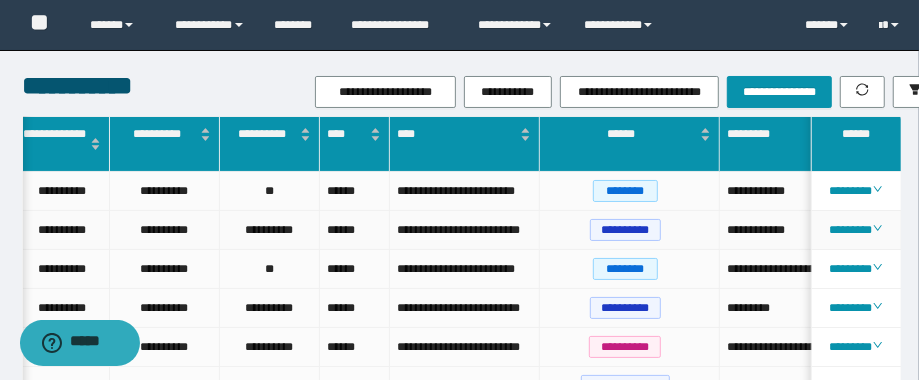 scroll, scrollTop: 0, scrollLeft: 176, axis: horizontal 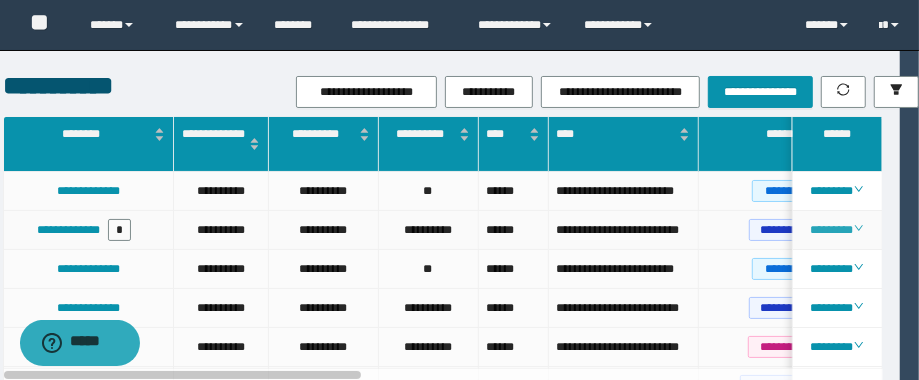 click 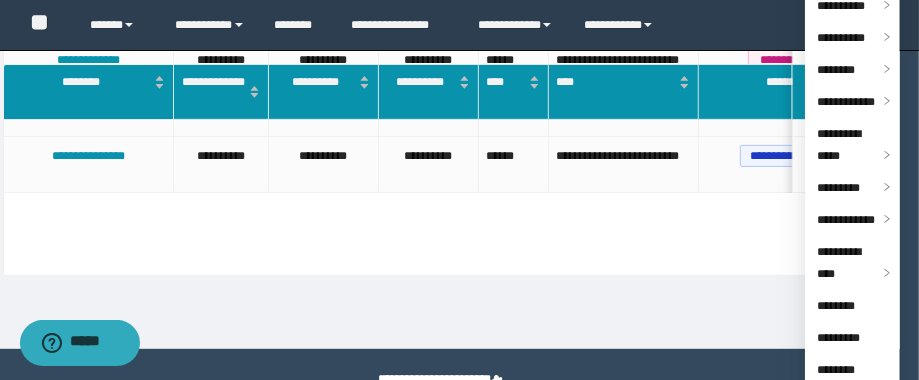 scroll, scrollTop: 320, scrollLeft: 26, axis: both 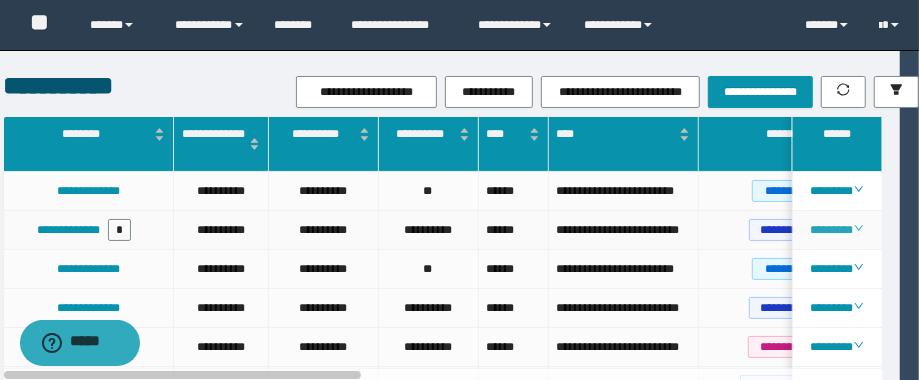 click 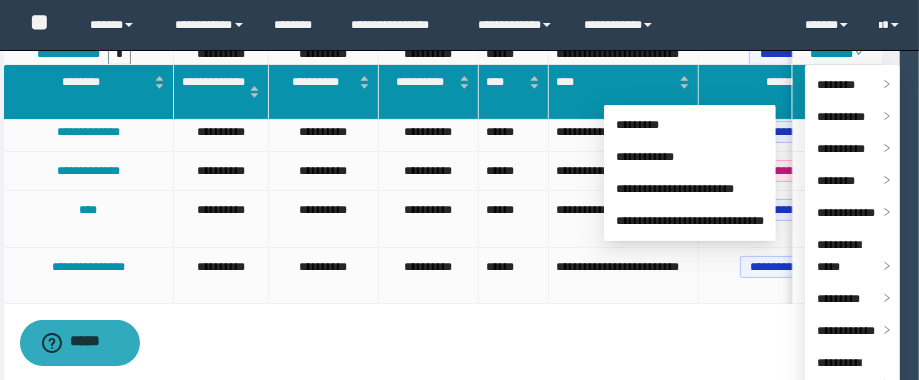 scroll, scrollTop: 334, scrollLeft: 26, axis: both 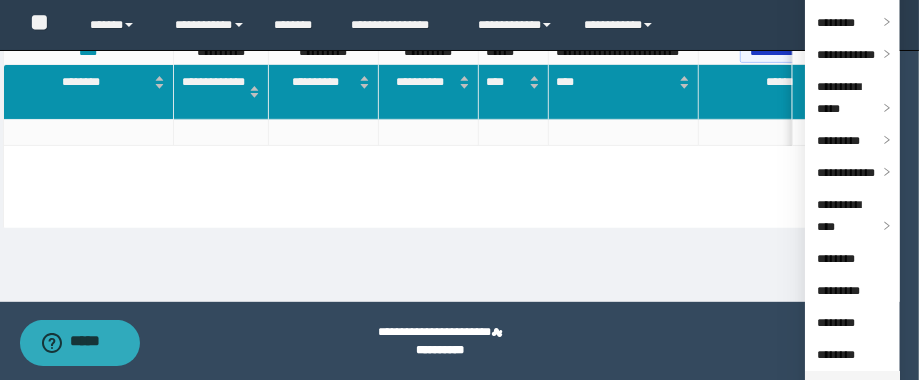 click on "**********" at bounding box center [846, 387] 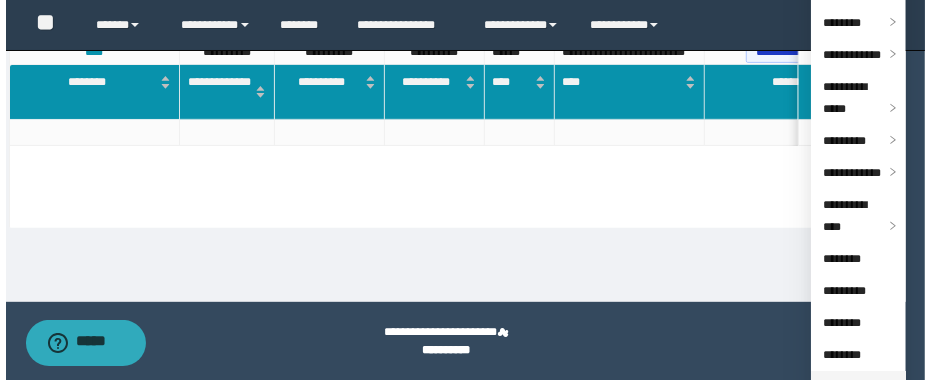 scroll, scrollTop: 334, scrollLeft: 15, axis: both 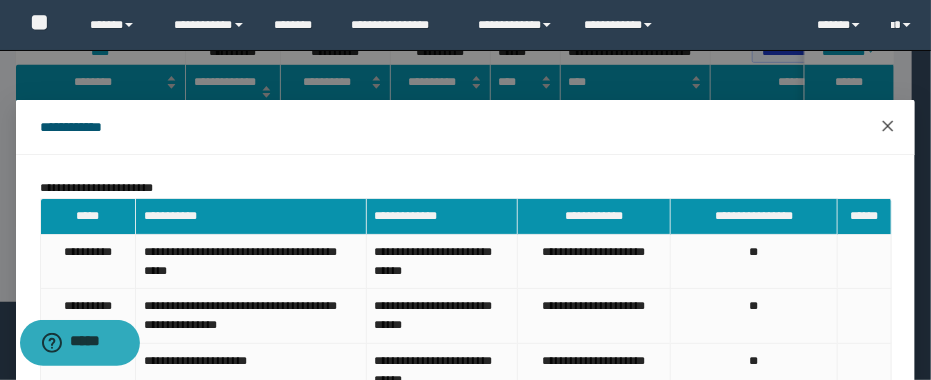 click 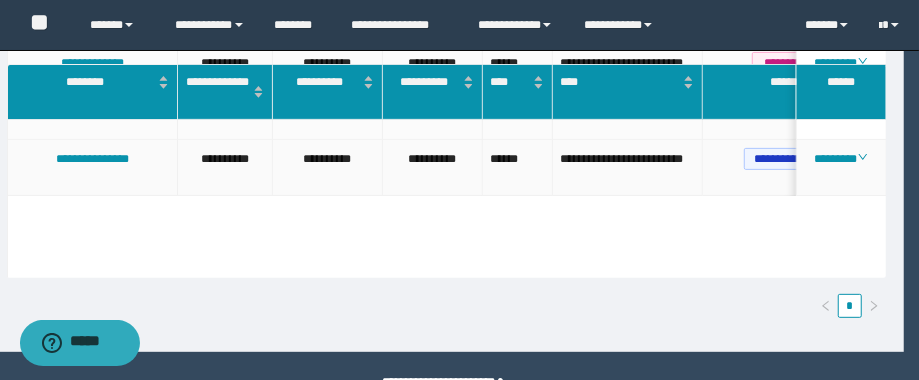 scroll, scrollTop: 254, scrollLeft: 15, axis: both 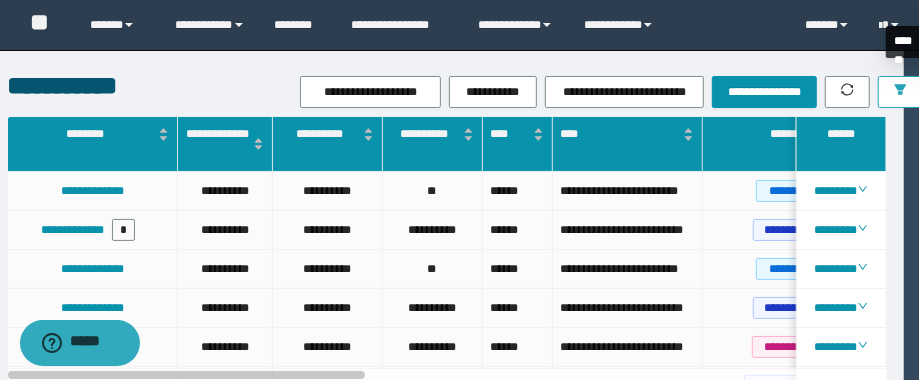 click 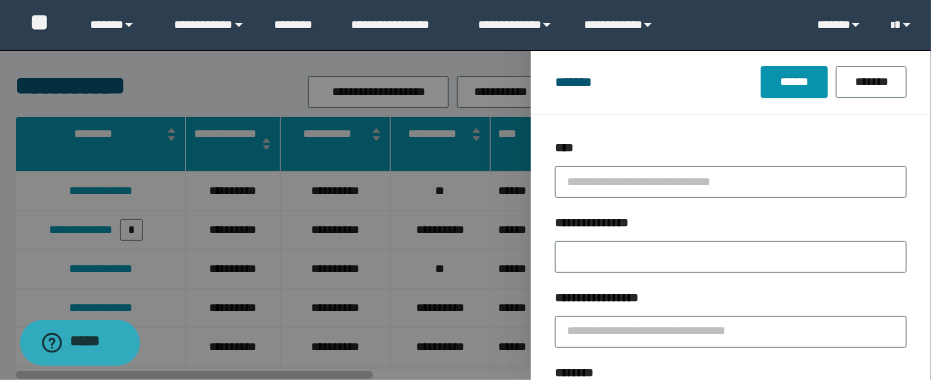 drag, startPoint x: 610, startPoint y: 243, endPoint x: 523, endPoint y: 234, distance: 87.46428 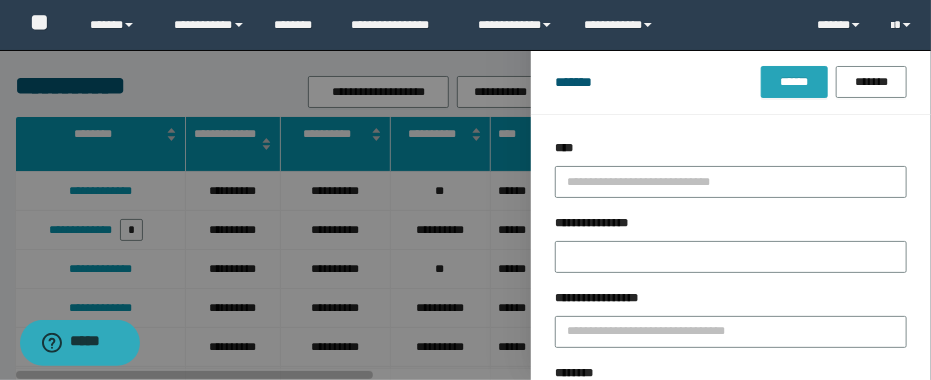 type on "********" 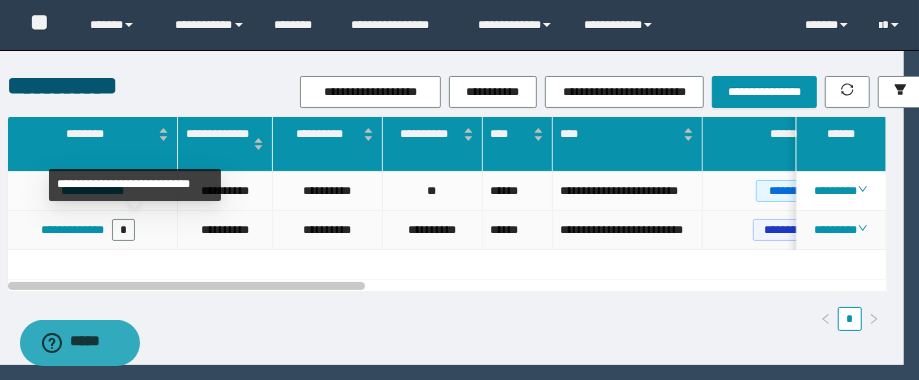 drag, startPoint x: 138, startPoint y: 228, endPoint x: 614, endPoint y: 336, distance: 488.09836 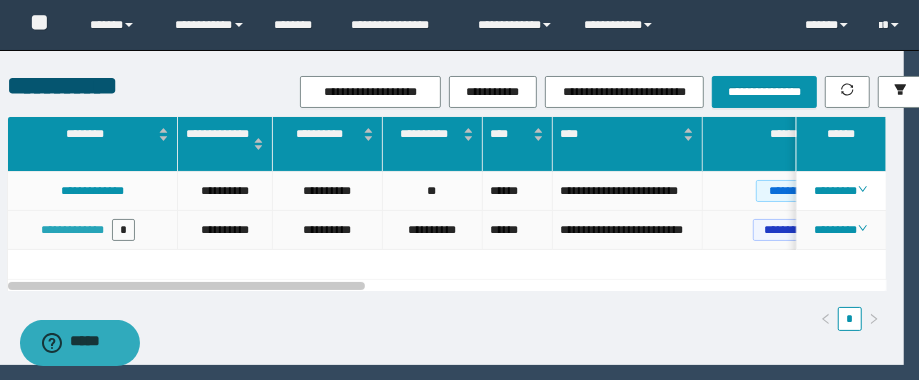 click on "**********" at bounding box center (72, 230) 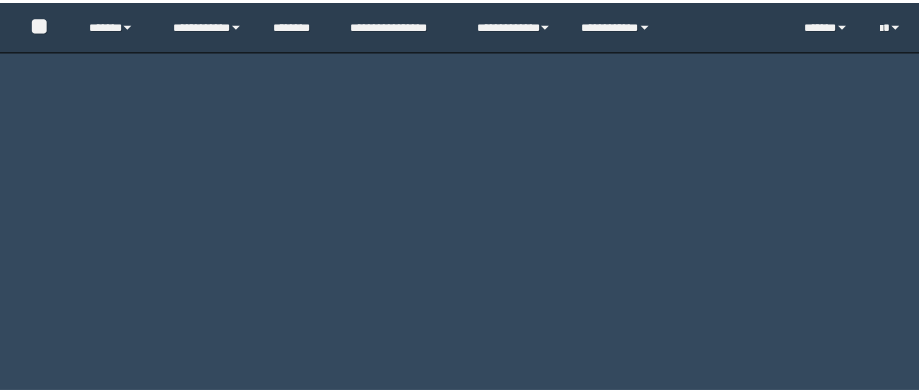 scroll, scrollTop: 0, scrollLeft: 0, axis: both 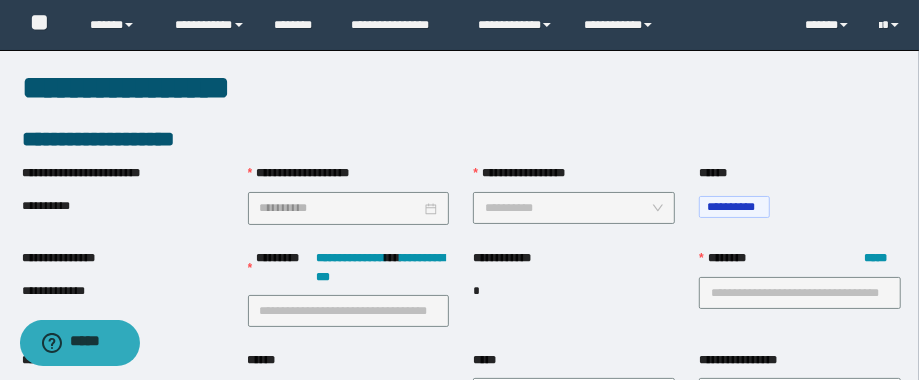 type on "**********" 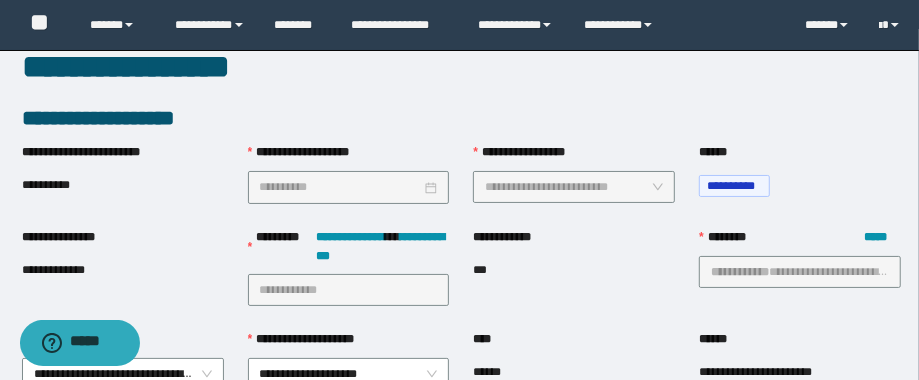 scroll, scrollTop: 0, scrollLeft: 0, axis: both 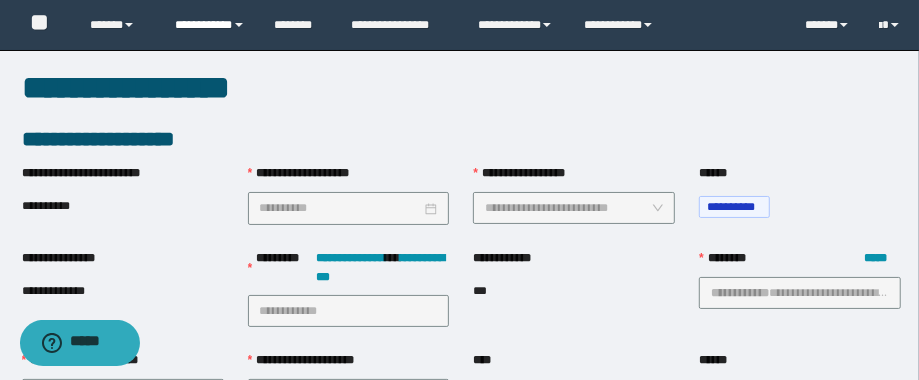 click on "**********" at bounding box center [210, 25] 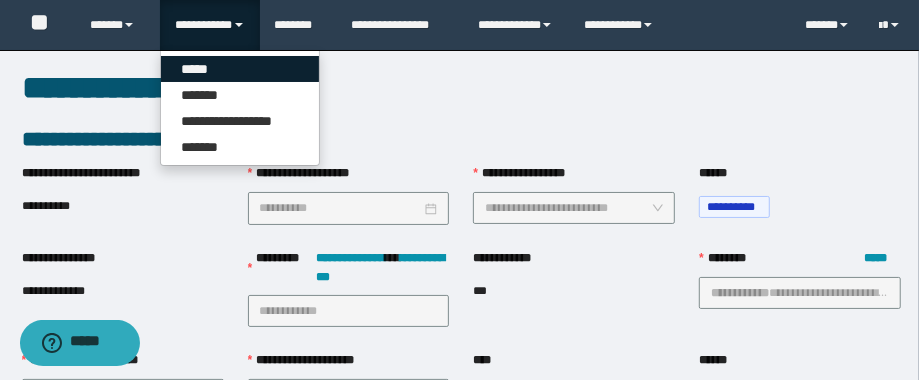 click on "*****" at bounding box center [240, 69] 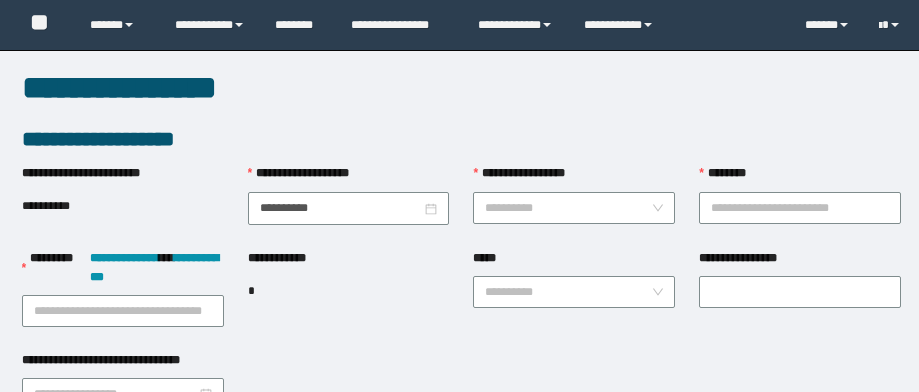scroll, scrollTop: 0, scrollLeft: 0, axis: both 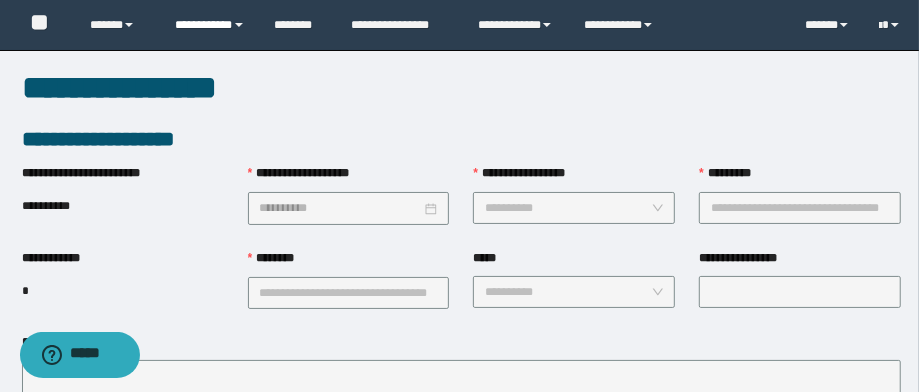 click on "**********" at bounding box center (210, 25) 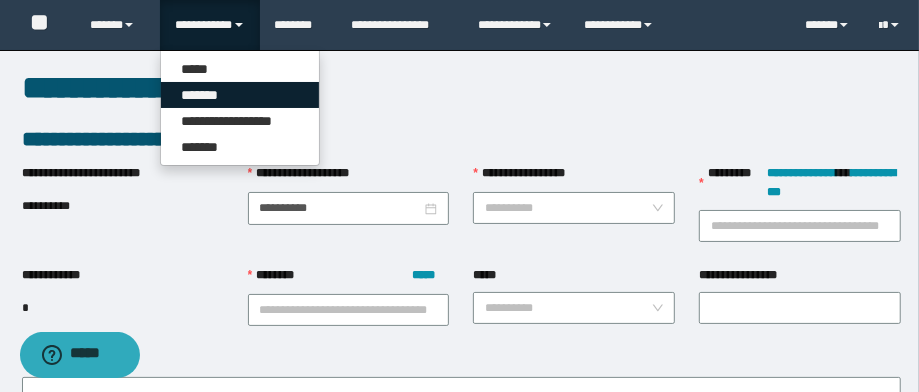 click on "*******" at bounding box center [240, 95] 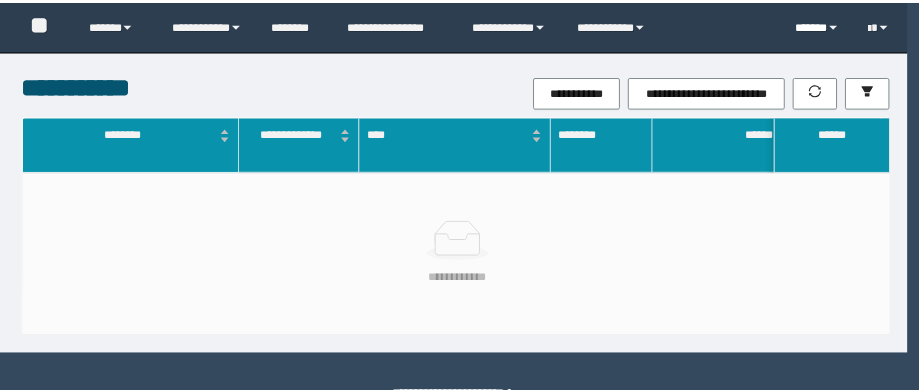 scroll, scrollTop: 0, scrollLeft: 0, axis: both 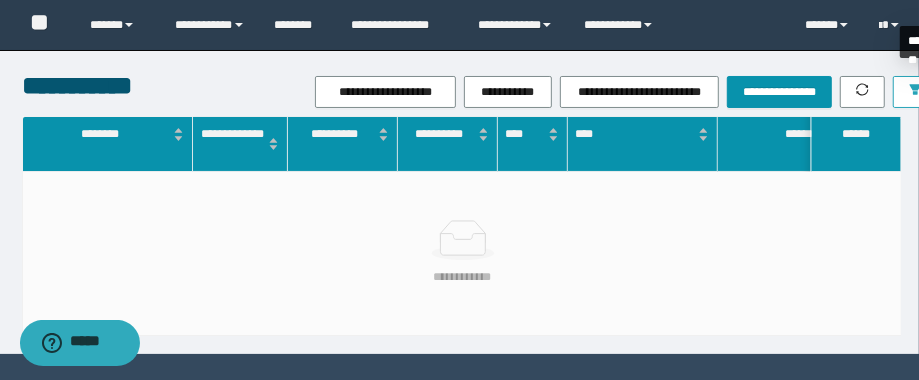 click at bounding box center (915, 92) 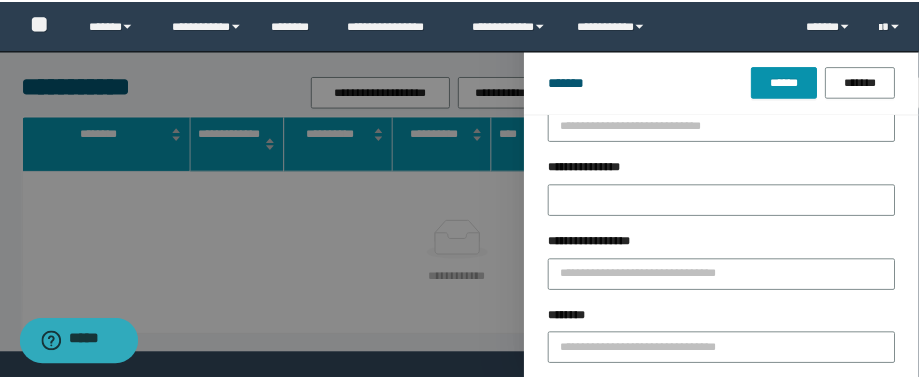 scroll, scrollTop: 80, scrollLeft: 0, axis: vertical 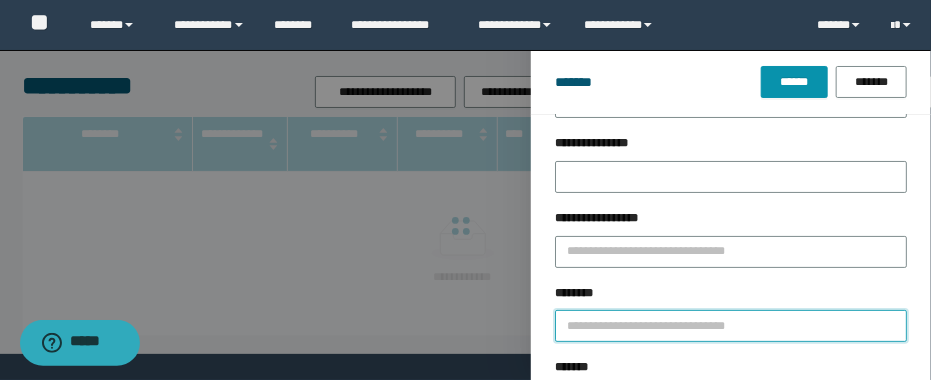 click on "********" at bounding box center (731, 326) 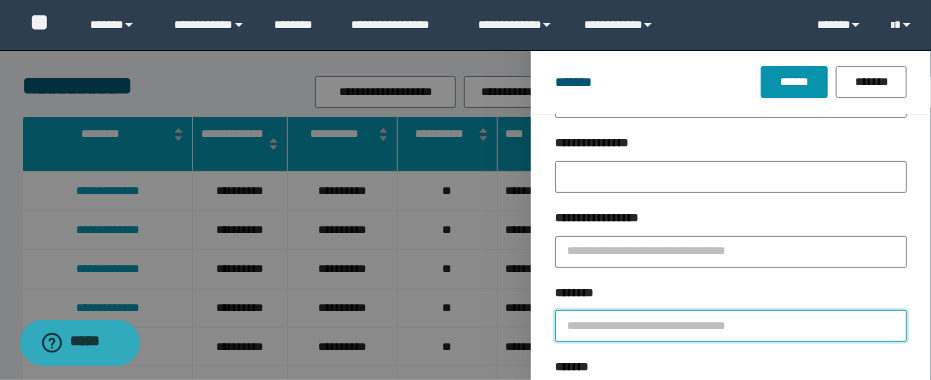 paste on "********" 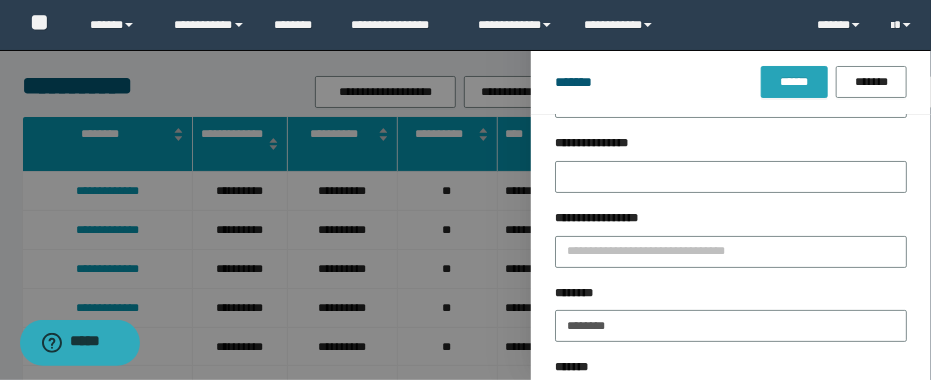 click on "******" at bounding box center [794, 82] 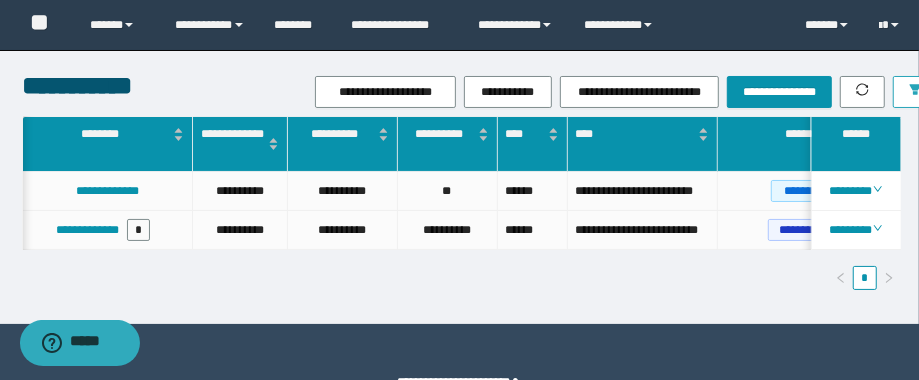 scroll, scrollTop: 0, scrollLeft: 186, axis: horizontal 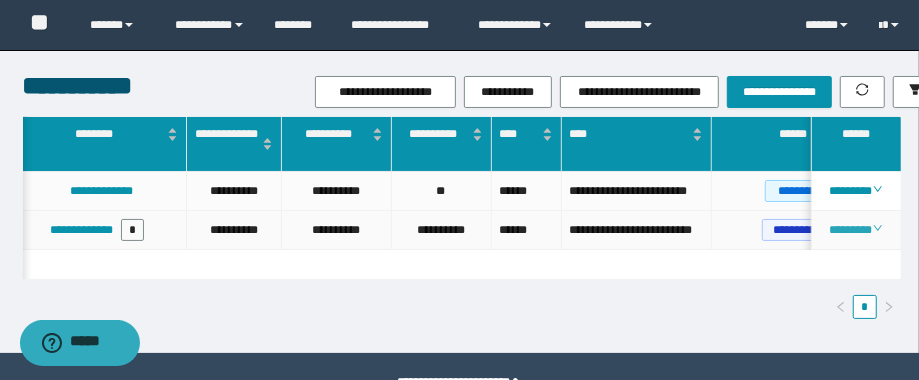 click 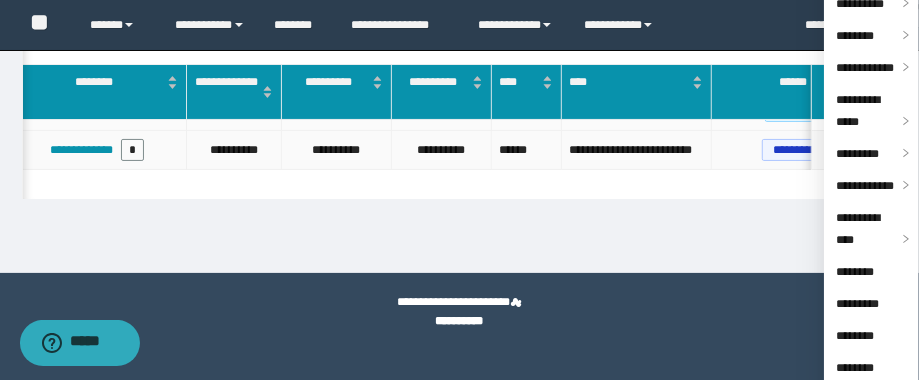 click on "**********" at bounding box center (865, 400) 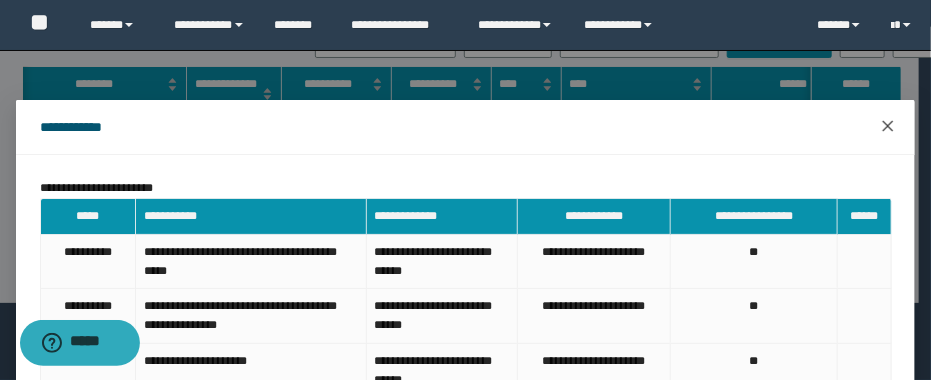 click 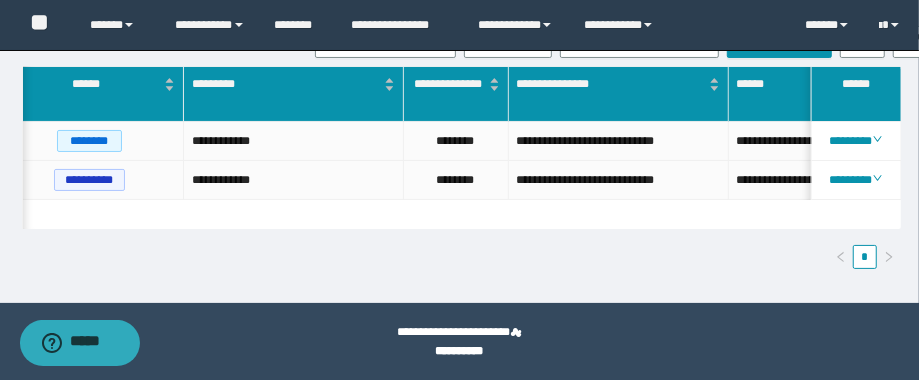scroll, scrollTop: 0, scrollLeft: 1213, axis: horizontal 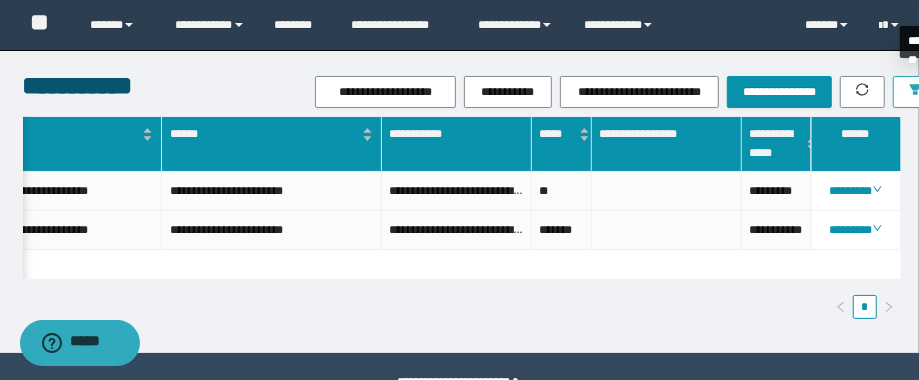 click at bounding box center (915, 92) 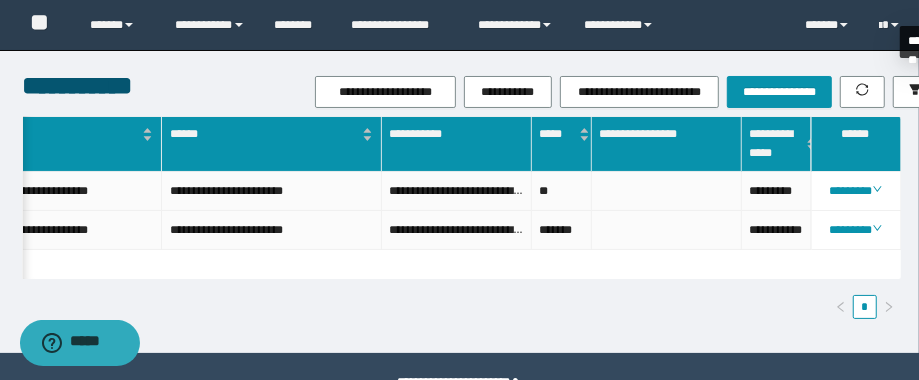 scroll, scrollTop: 0, scrollLeft: 1280, axis: horizontal 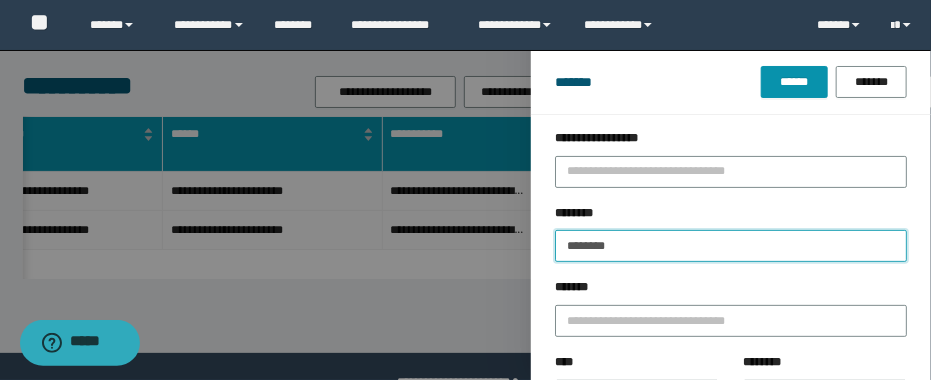 drag, startPoint x: 653, startPoint y: 245, endPoint x: 430, endPoint y: 237, distance: 223.14345 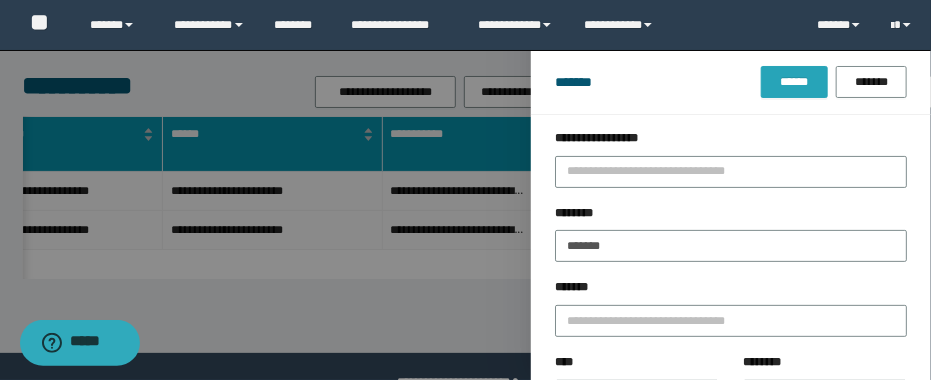 click on "******" at bounding box center [794, 82] 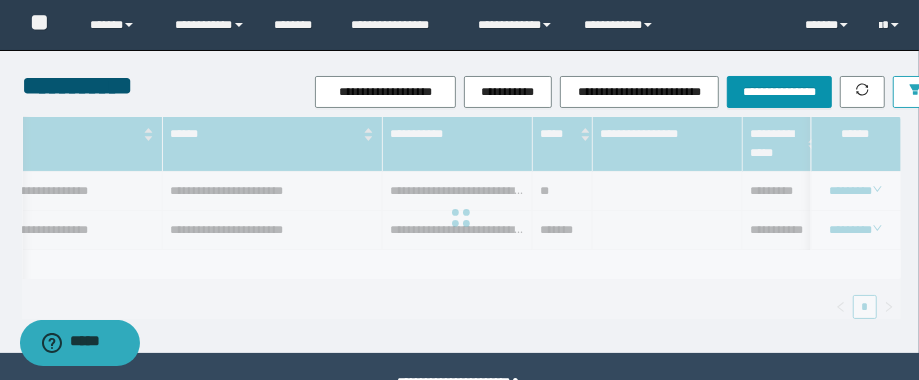 scroll, scrollTop: 0, scrollLeft: 1269, axis: horizontal 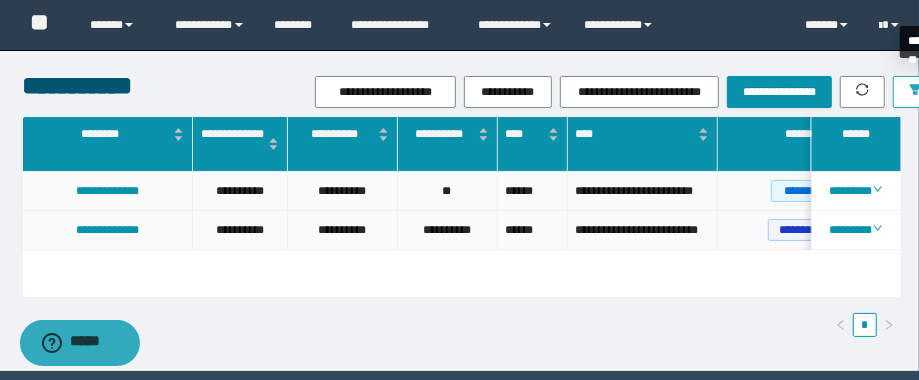 click at bounding box center (915, 92) 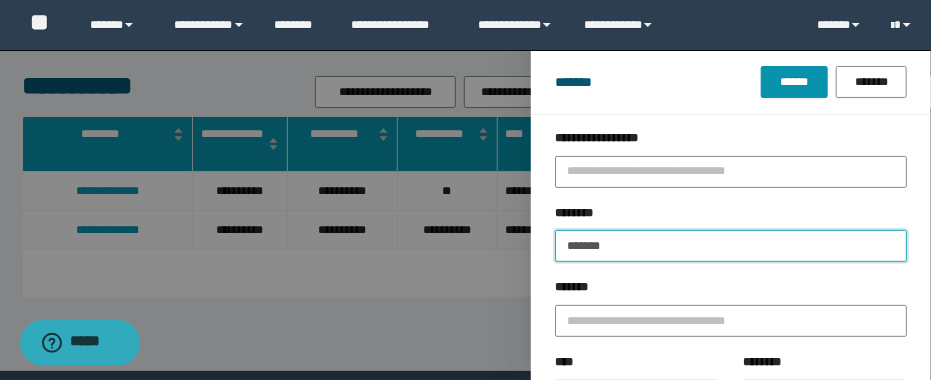 drag, startPoint x: 658, startPoint y: 247, endPoint x: 463, endPoint y: 236, distance: 195.31001 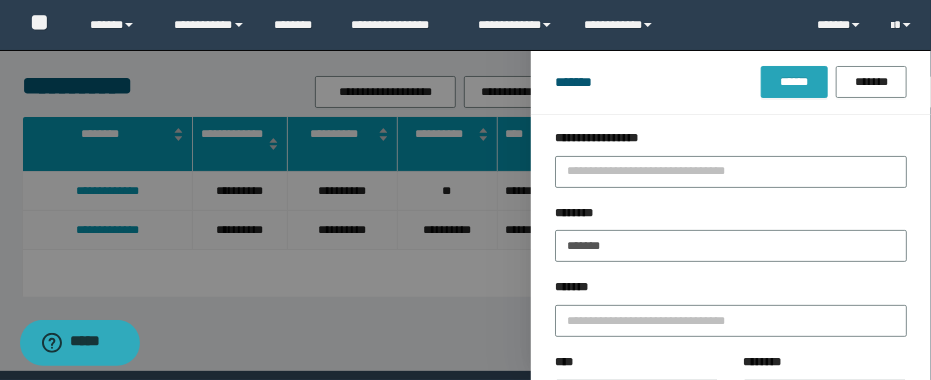 click on "******" at bounding box center (794, 82) 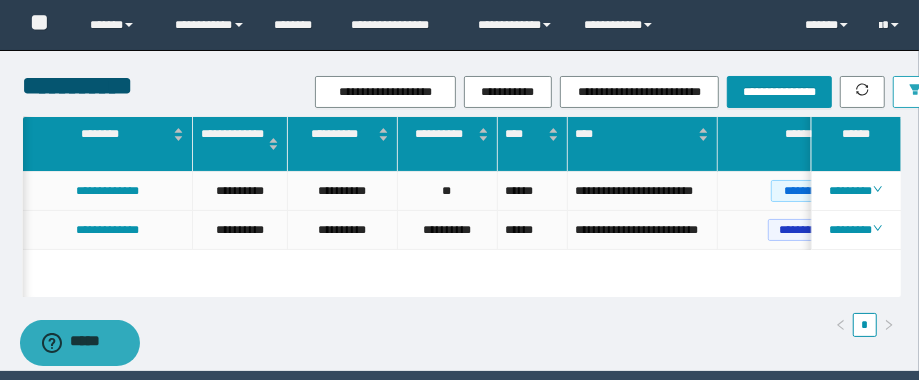 scroll, scrollTop: 0, scrollLeft: 79, axis: horizontal 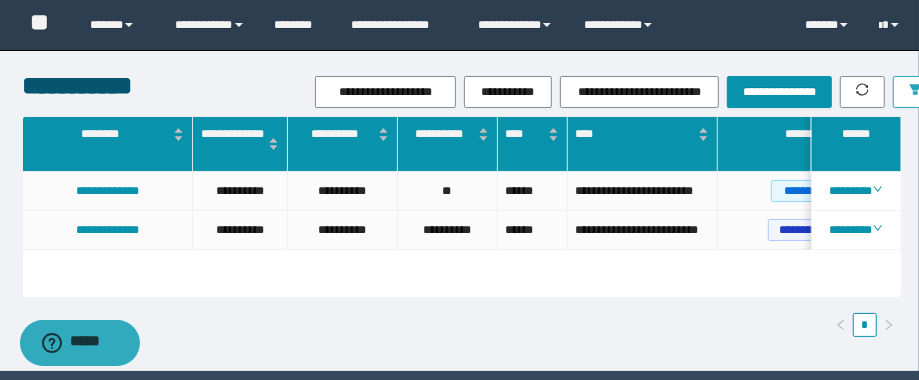 click at bounding box center [915, 92] 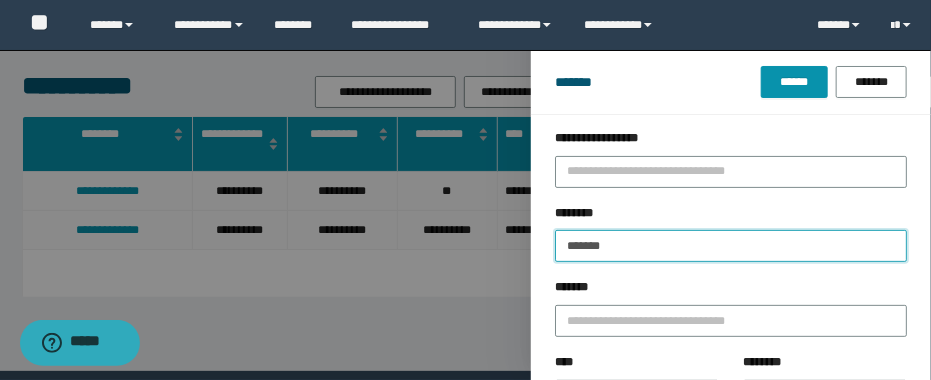 drag, startPoint x: 615, startPoint y: 257, endPoint x: 487, endPoint y: 243, distance: 128.76335 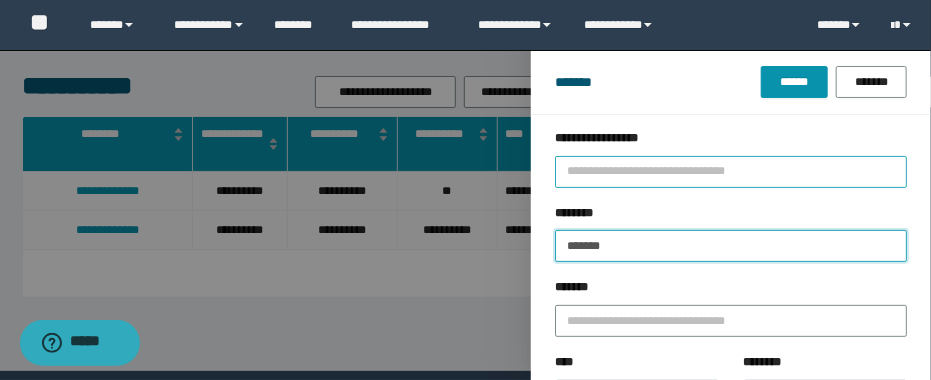 paste 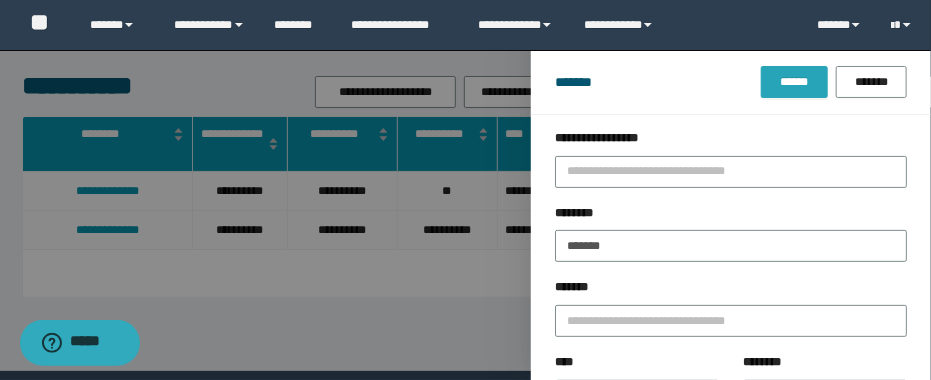 click on "******" at bounding box center [794, 82] 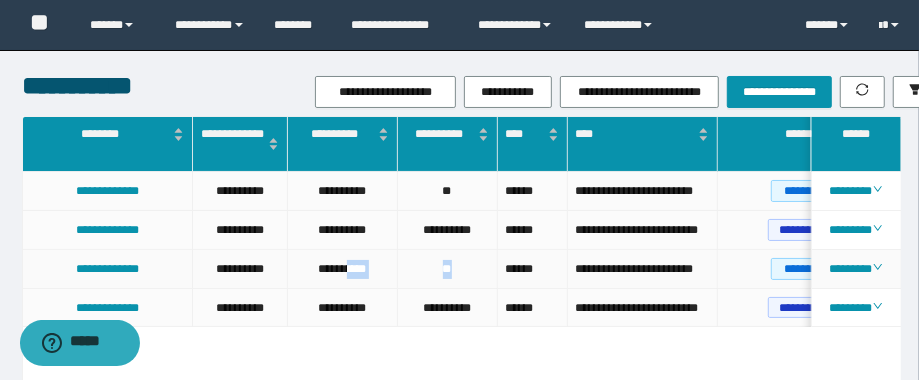 drag, startPoint x: 346, startPoint y: 291, endPoint x: 463, endPoint y: 311, distance: 118.69709 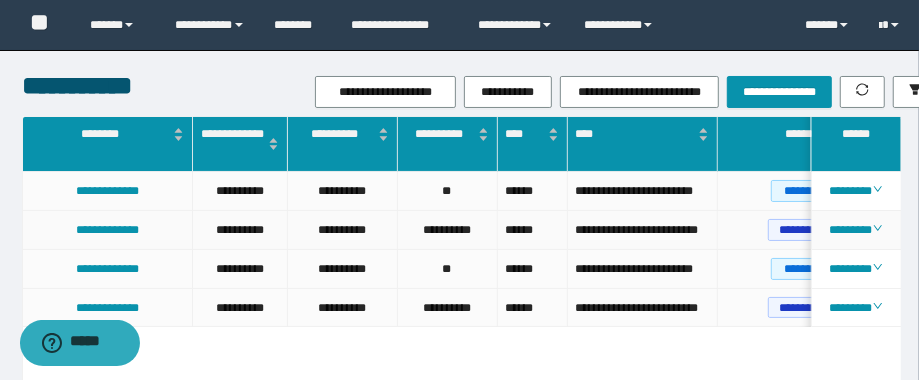 click on "**********" at bounding box center [643, 230] 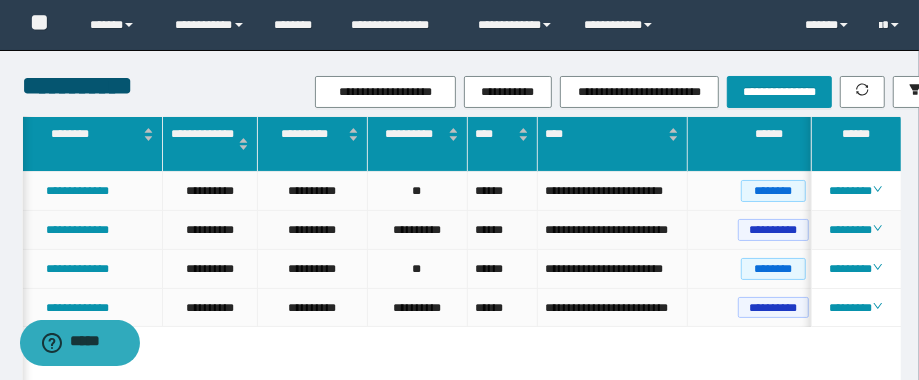 scroll, scrollTop: 0, scrollLeft: 32, axis: horizontal 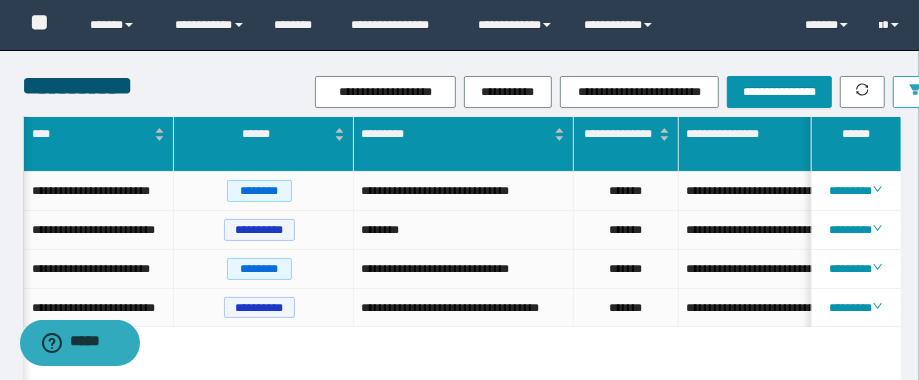 click at bounding box center (915, 92) 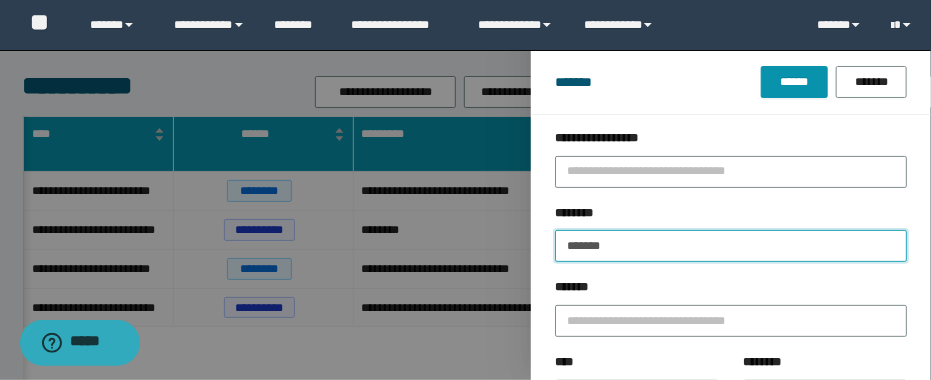 drag, startPoint x: 551, startPoint y: 240, endPoint x: 458, endPoint y: 245, distance: 93.13431 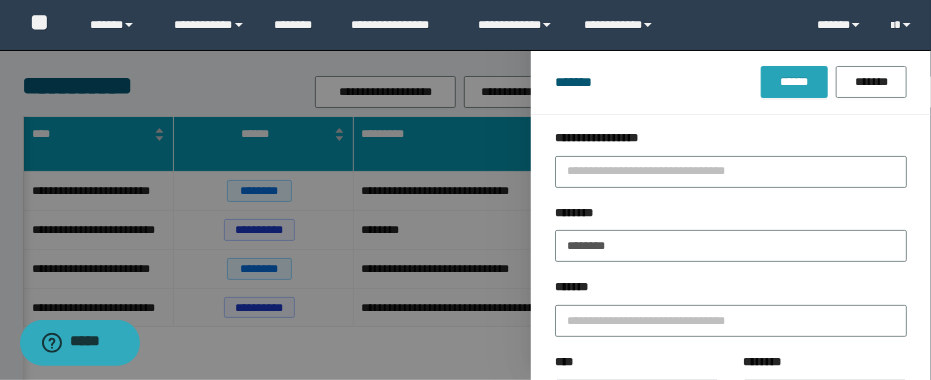 click on "******" at bounding box center [794, 82] 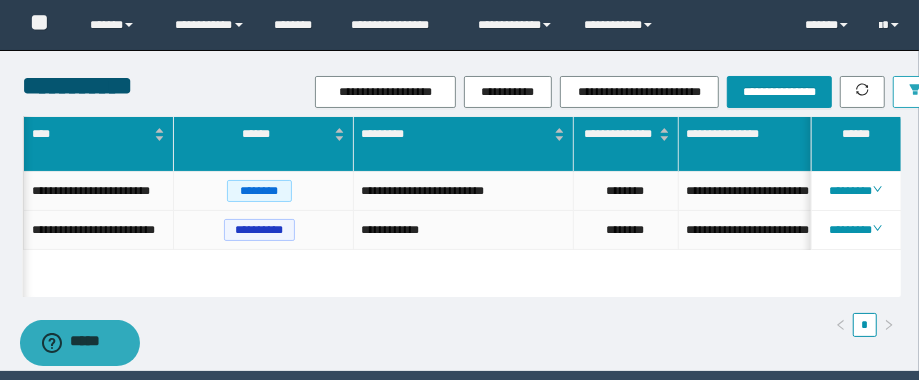 scroll, scrollTop: 0, scrollLeft: 478, axis: horizontal 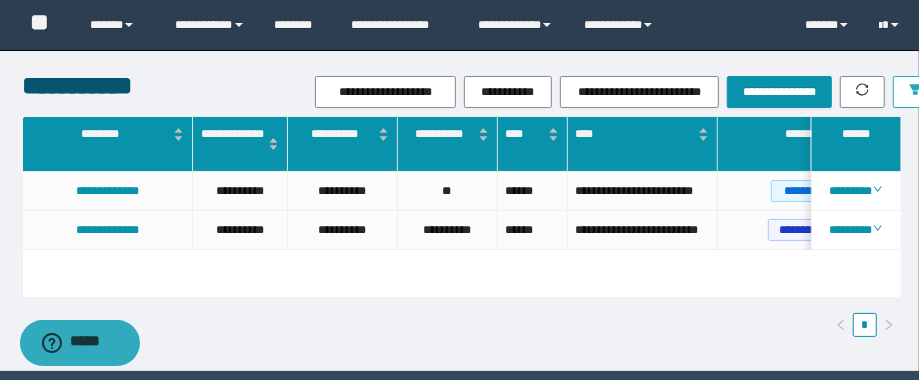 click at bounding box center (915, 92) 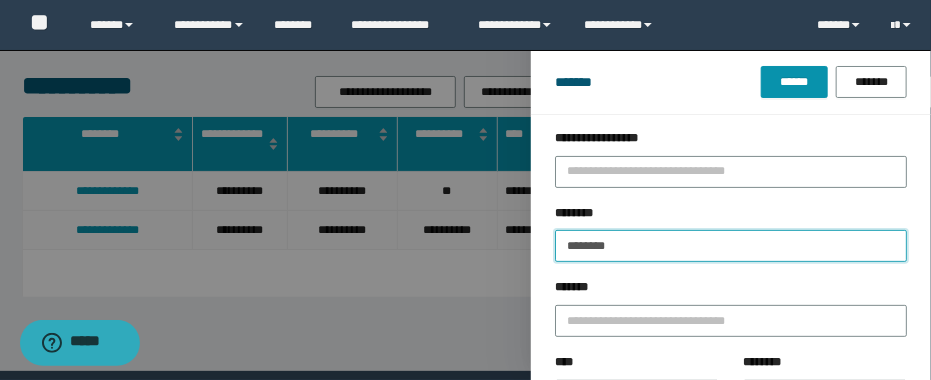 drag, startPoint x: 680, startPoint y: 246, endPoint x: 487, endPoint y: 241, distance: 193.06476 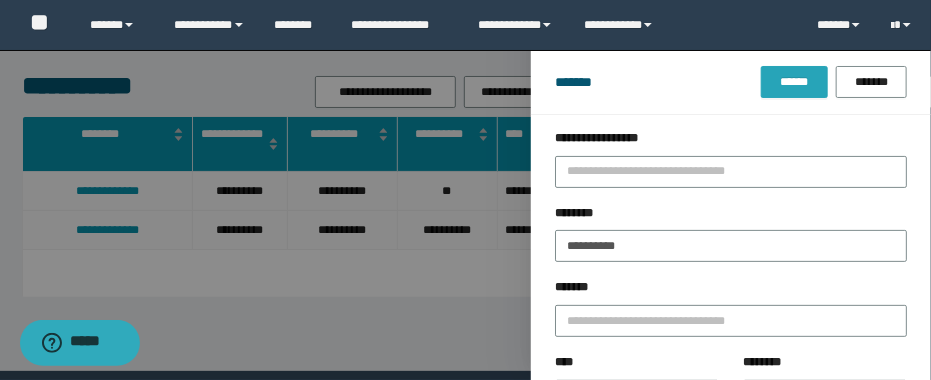 click on "******" at bounding box center (794, 82) 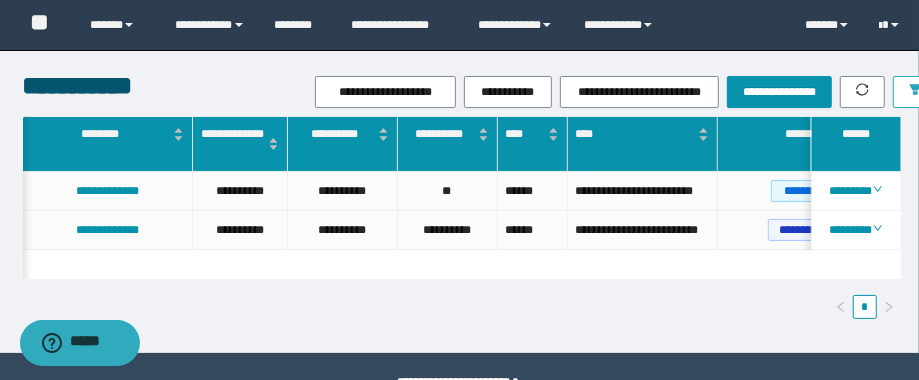 scroll, scrollTop: 0, scrollLeft: 48, axis: horizontal 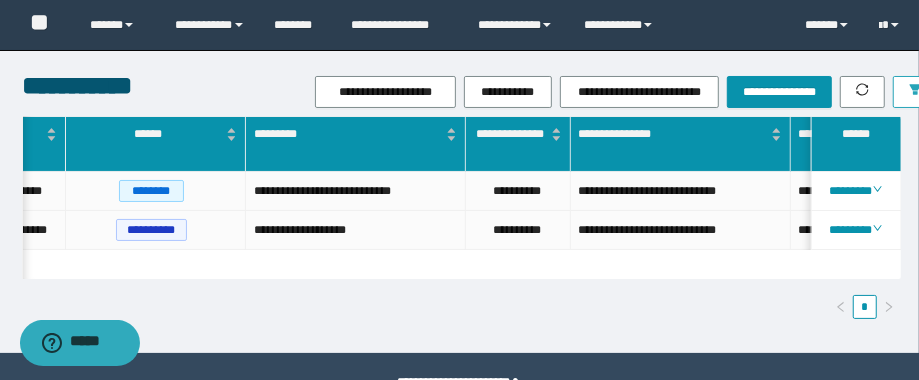 click at bounding box center [915, 92] 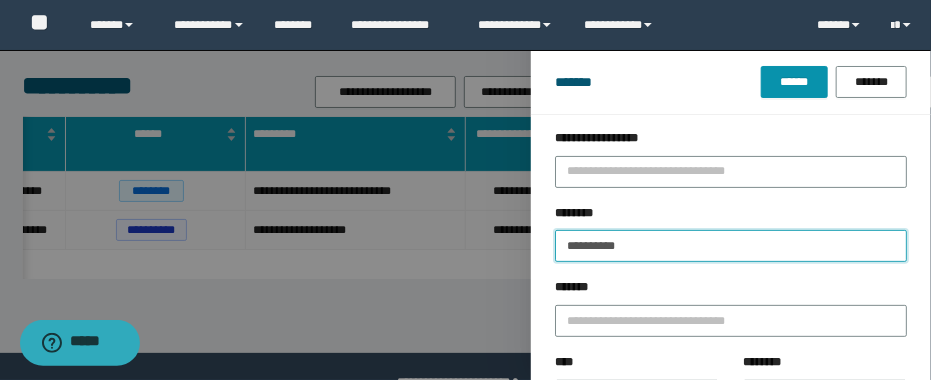 drag, startPoint x: 688, startPoint y: 253, endPoint x: 482, endPoint y: 229, distance: 207.39334 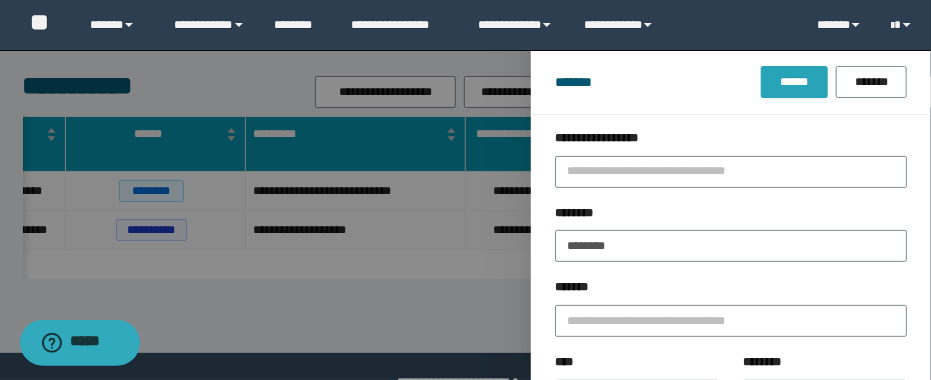 click on "******" at bounding box center [794, 82] 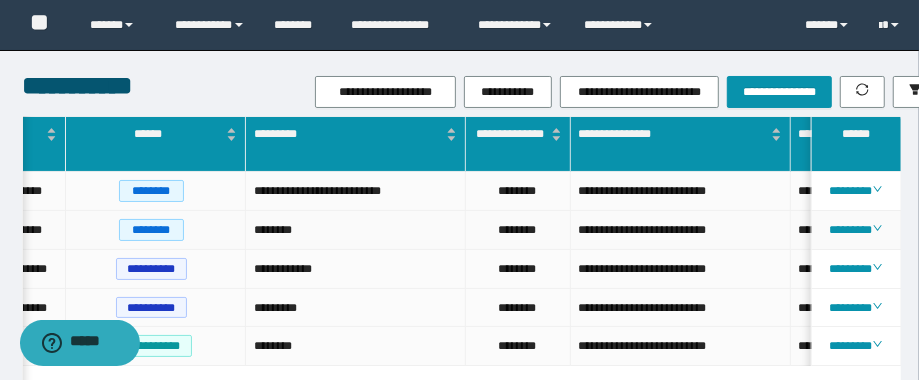 click on "********" at bounding box center (518, 230) 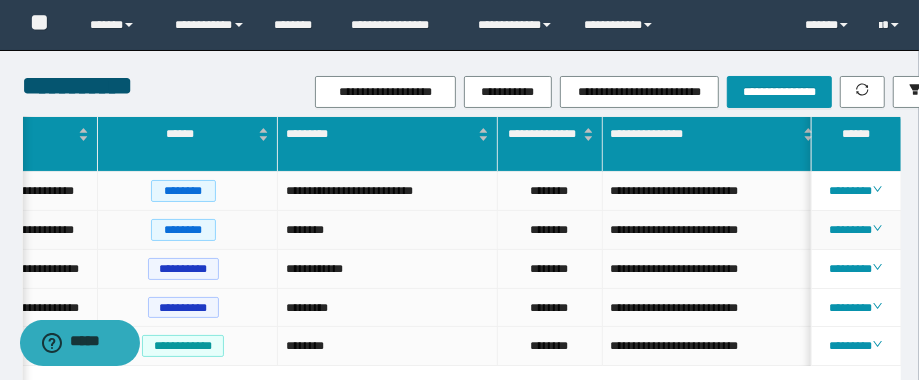 scroll, scrollTop: 0, scrollLeft: 565, axis: horizontal 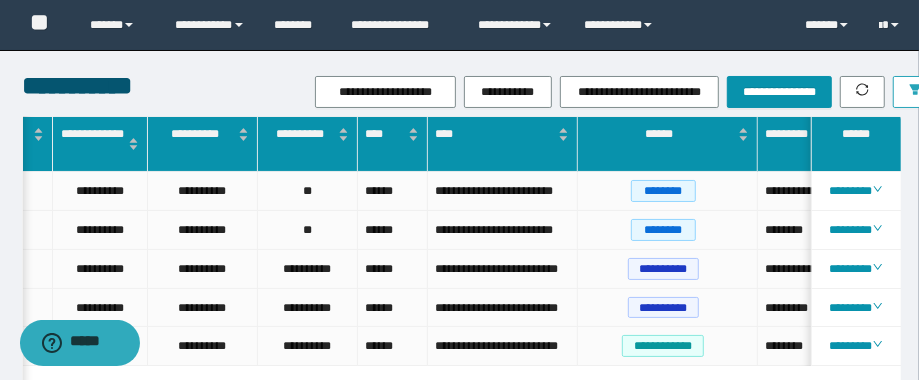 click at bounding box center [915, 92] 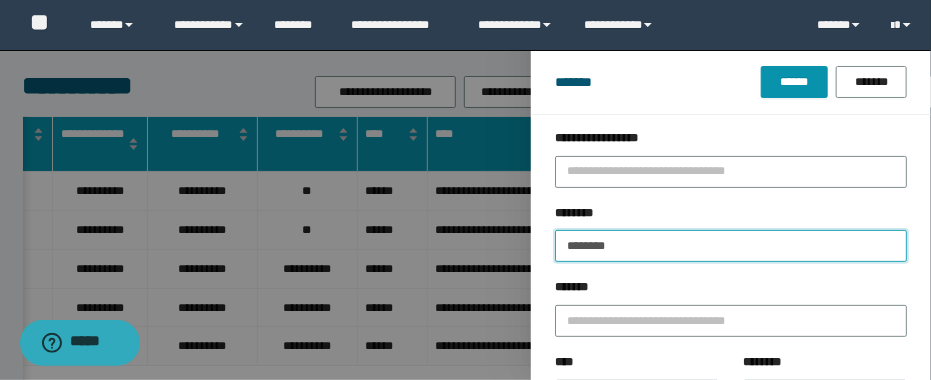 drag, startPoint x: 668, startPoint y: 249, endPoint x: 545, endPoint y: 245, distance: 123.065025 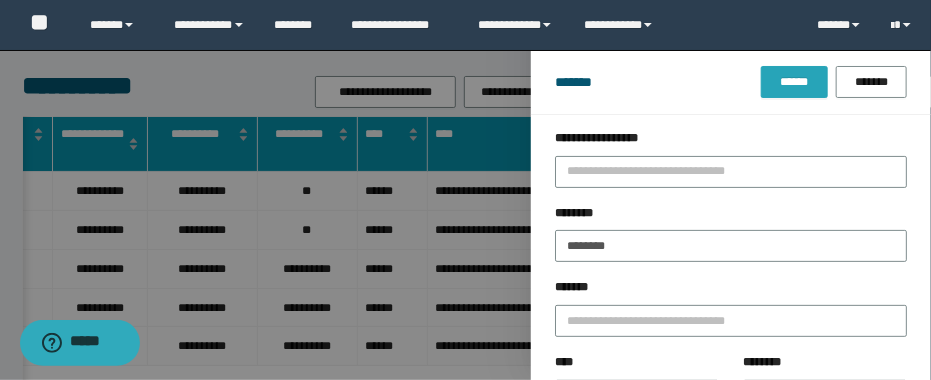 click on "******" at bounding box center (794, 82) 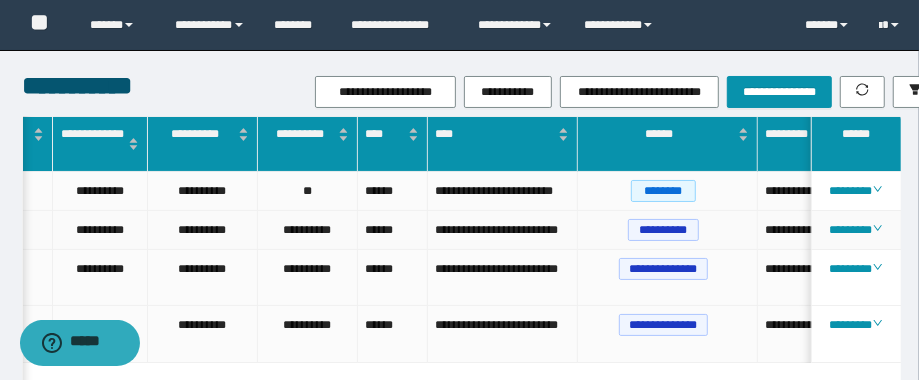 click on "**********" at bounding box center (503, 230) 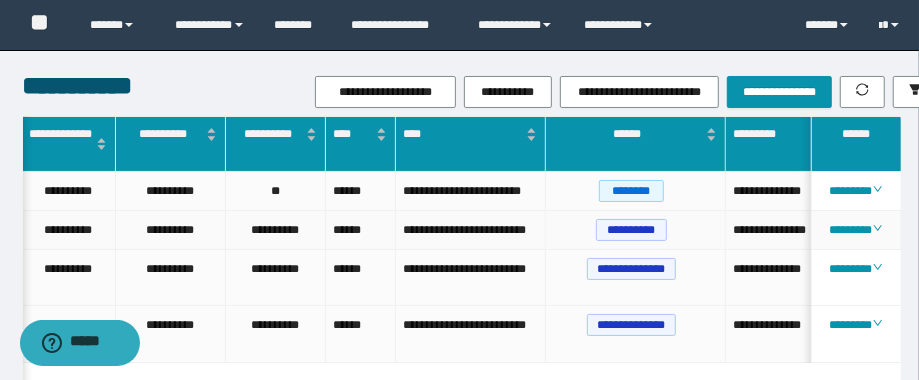 scroll, scrollTop: 0, scrollLeft: 369, axis: horizontal 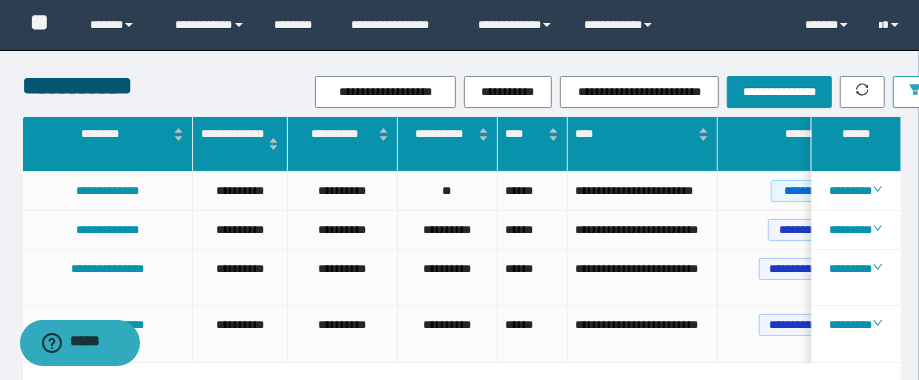 click at bounding box center (915, 92) 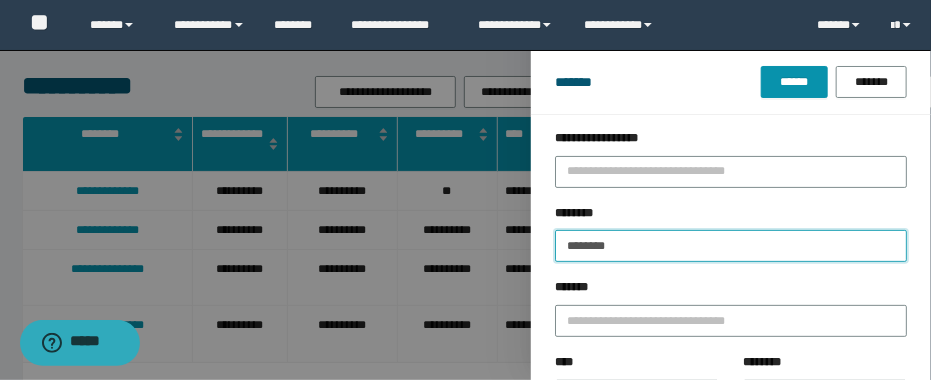 drag, startPoint x: 660, startPoint y: 253, endPoint x: 544, endPoint y: 235, distance: 117.388245 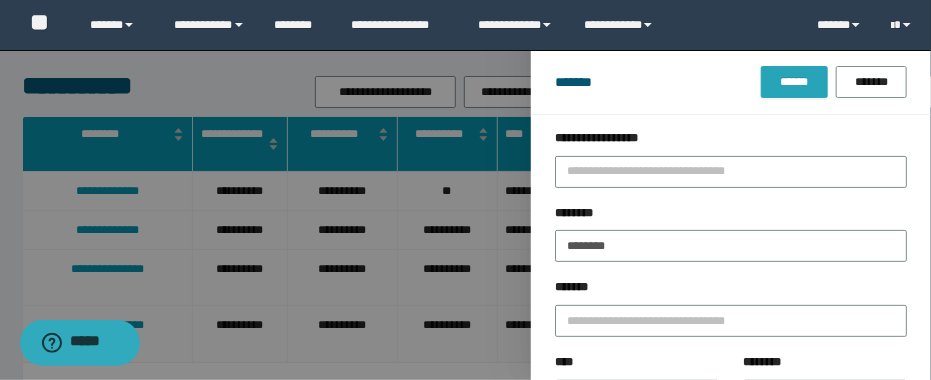 click on "******" at bounding box center (794, 82) 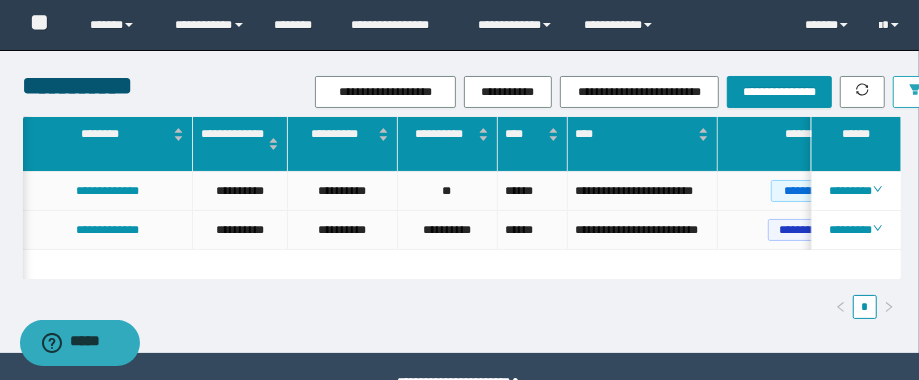 scroll, scrollTop: 0, scrollLeft: 104, axis: horizontal 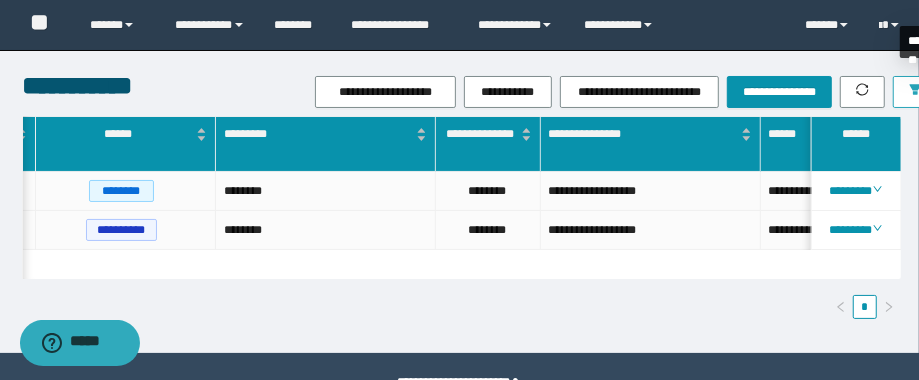 click at bounding box center (915, 92) 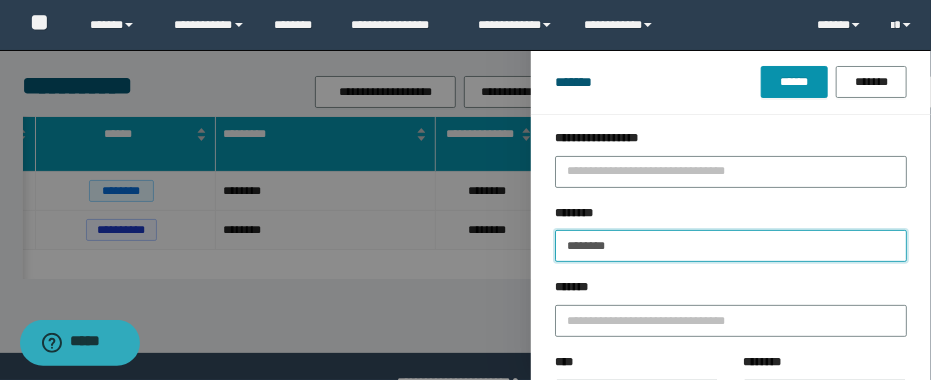 drag, startPoint x: 664, startPoint y: 239, endPoint x: 443, endPoint y: 229, distance: 221.22614 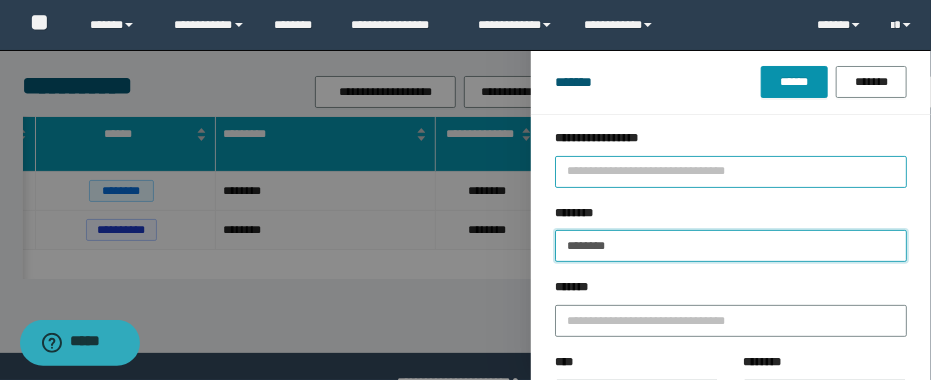 paste 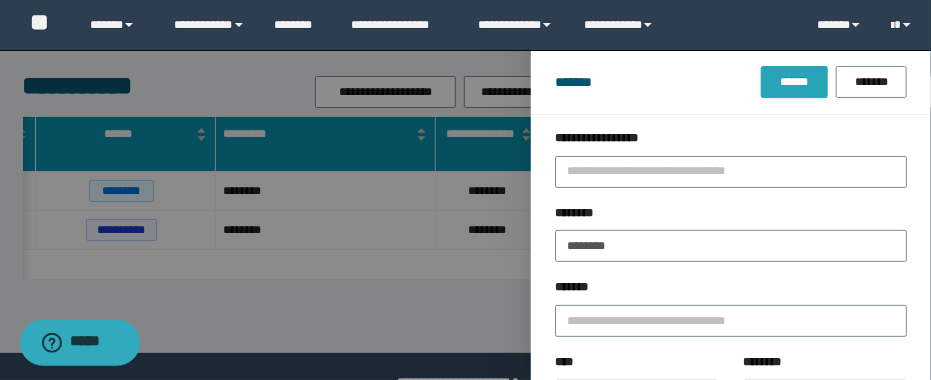 click on "******" at bounding box center (794, 82) 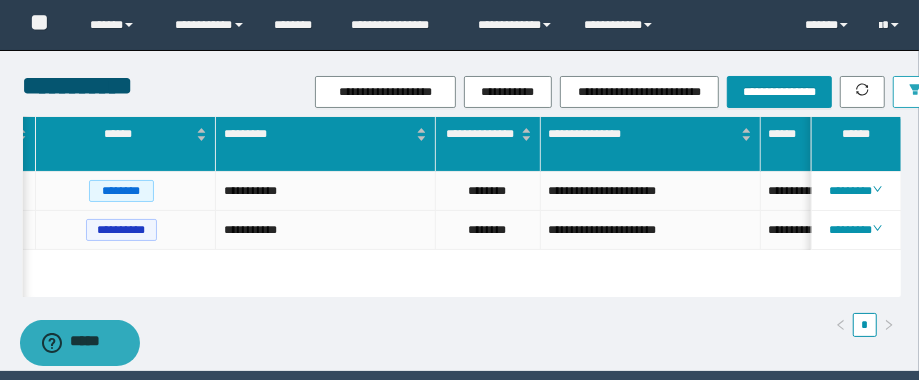 scroll, scrollTop: 0, scrollLeft: 583, axis: horizontal 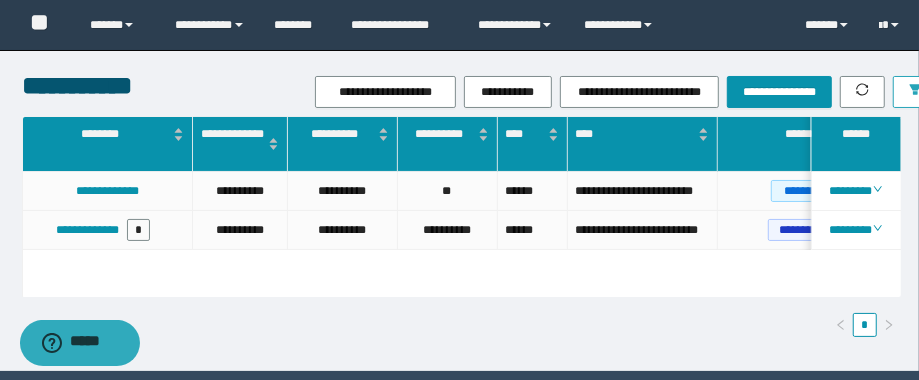 click at bounding box center (915, 92) 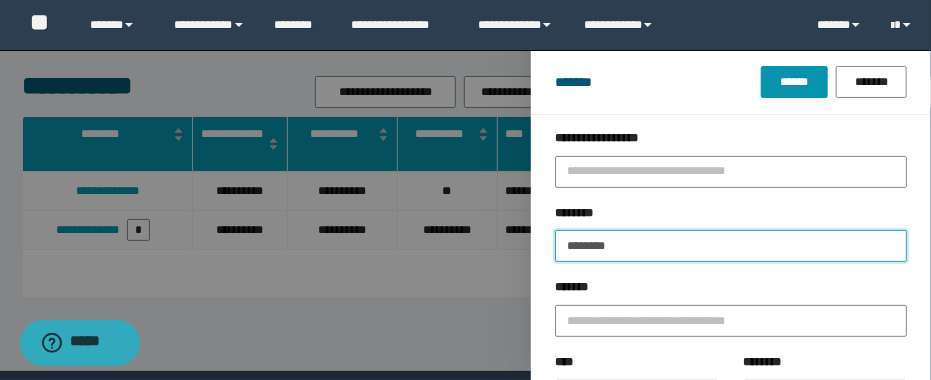 drag, startPoint x: 674, startPoint y: 239, endPoint x: 513, endPoint y: 245, distance: 161.11176 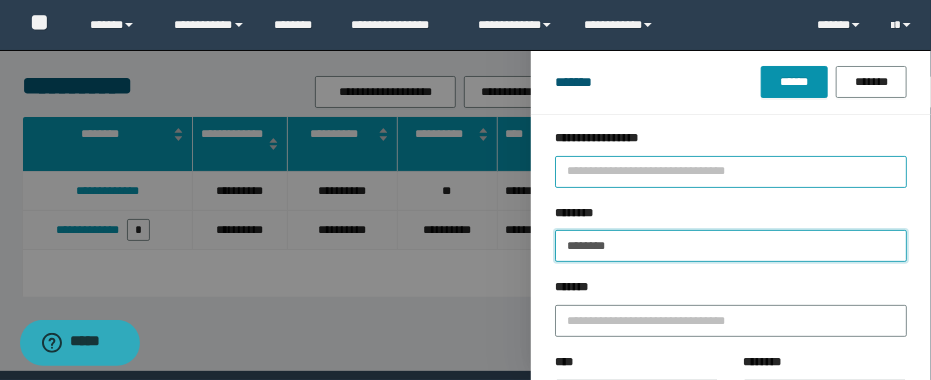 paste 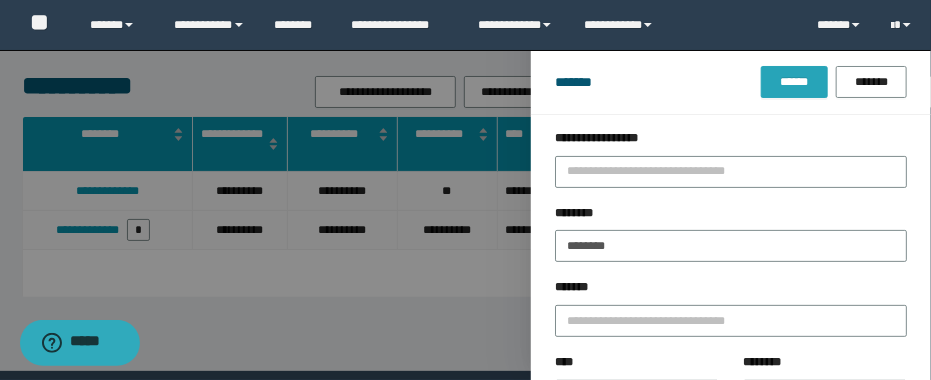 click on "******" at bounding box center (794, 82) 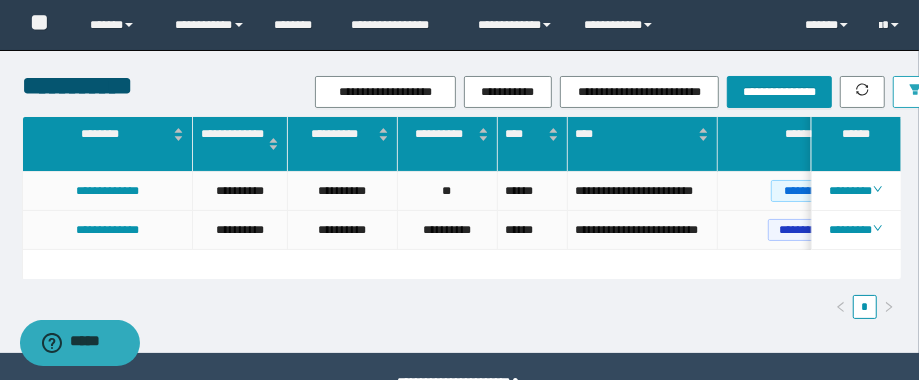 scroll, scrollTop: 0, scrollLeft: 19, axis: horizontal 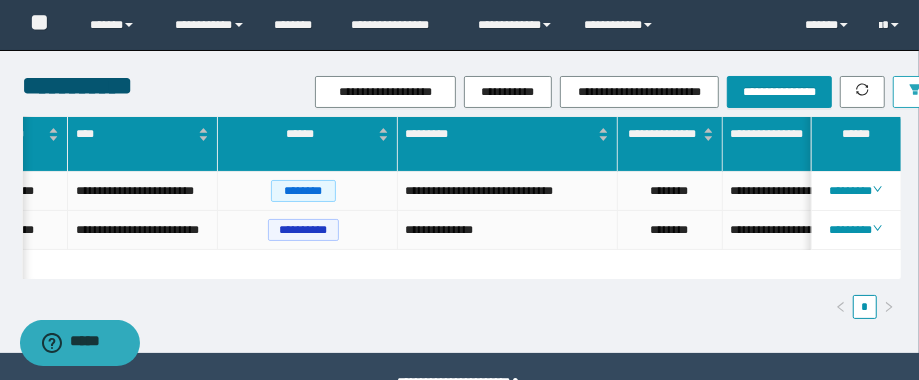 click at bounding box center (915, 92) 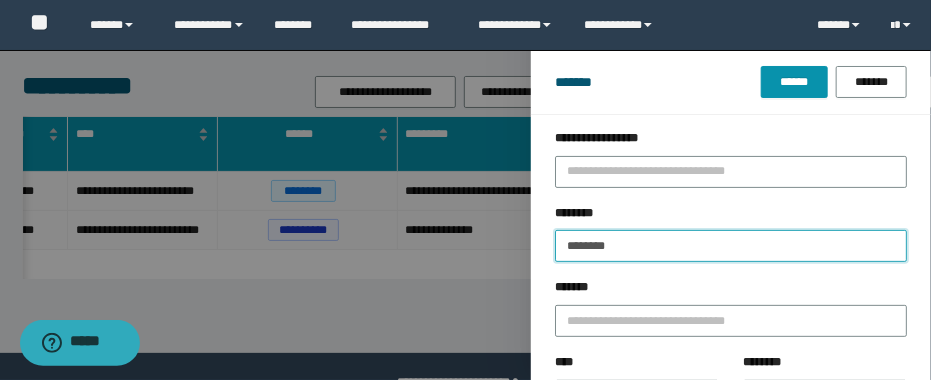 drag, startPoint x: 663, startPoint y: 251, endPoint x: 440, endPoint y: 236, distance: 223.50392 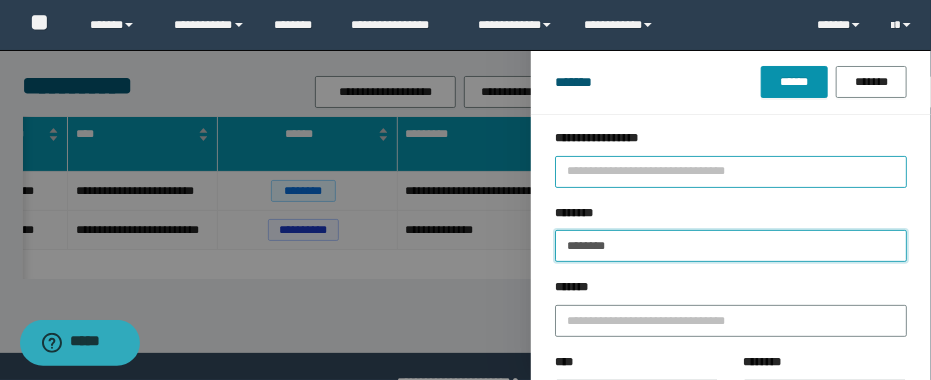 paste 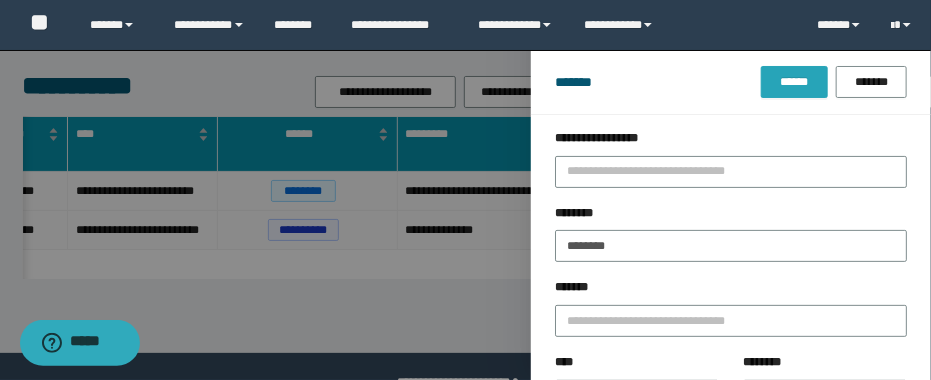 click on "******" at bounding box center (794, 82) 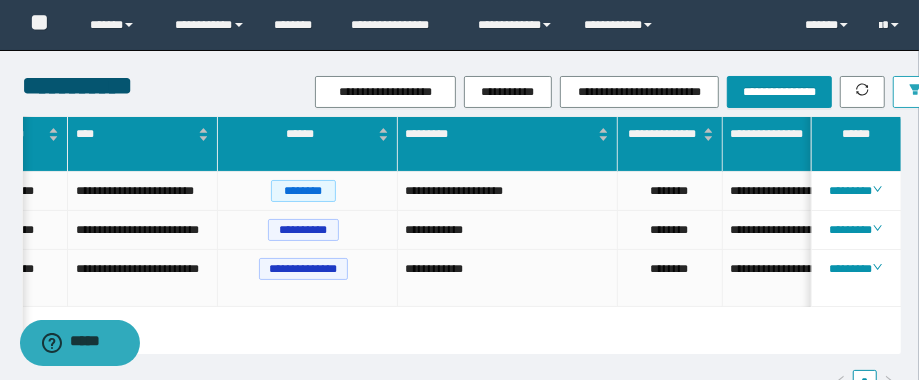 scroll, scrollTop: 0, scrollLeft: 190, axis: horizontal 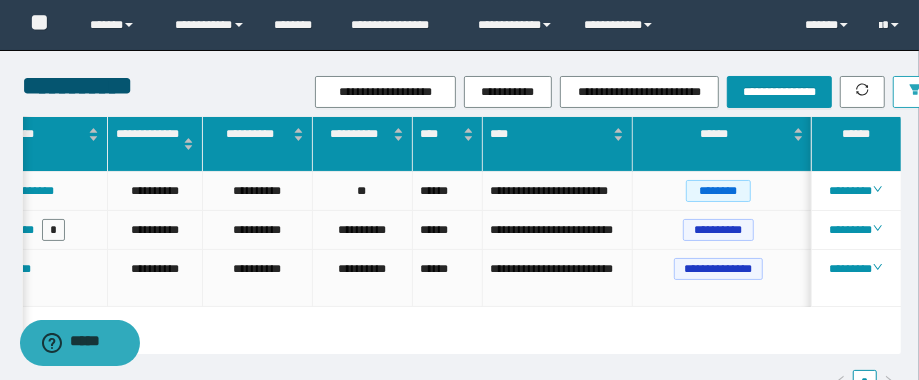 click at bounding box center [915, 92] 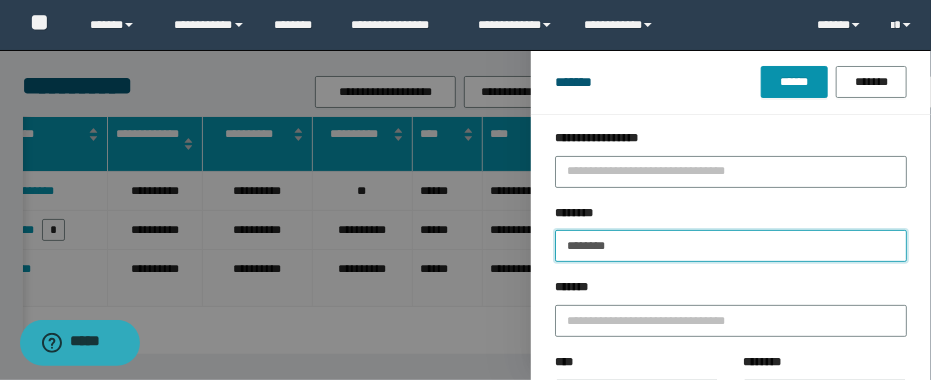 drag, startPoint x: 658, startPoint y: 249, endPoint x: 465, endPoint y: 228, distance: 194.13913 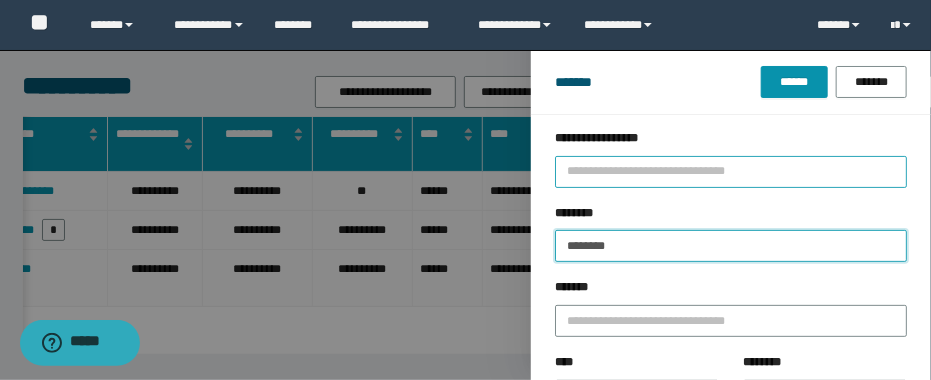 paste 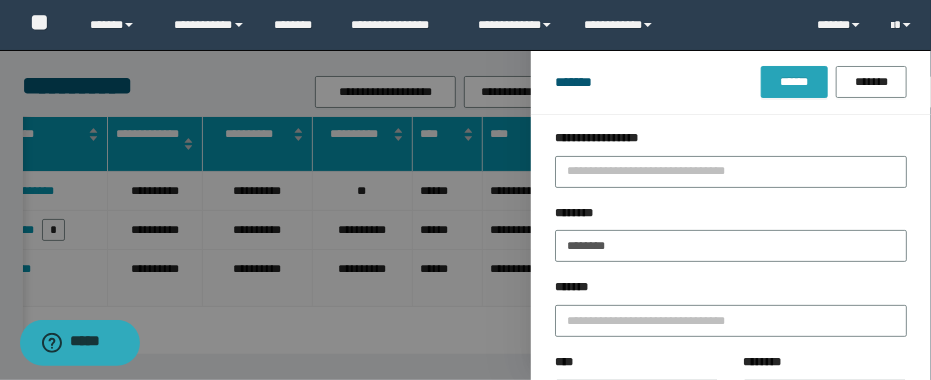 click on "******" at bounding box center (794, 82) 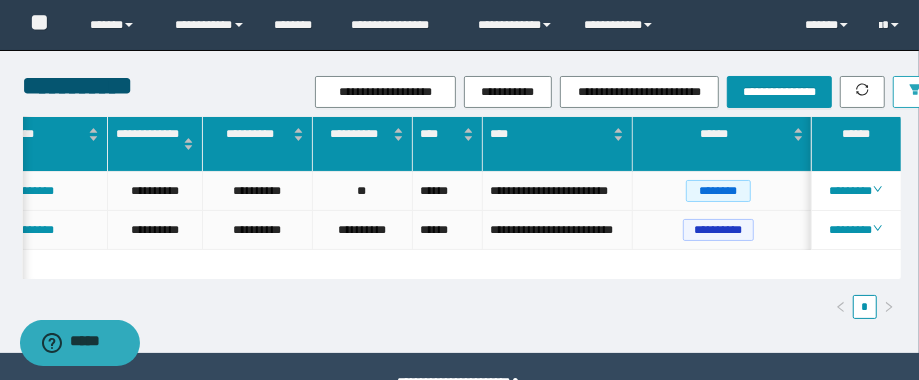 scroll, scrollTop: 0, scrollLeft: 111, axis: horizontal 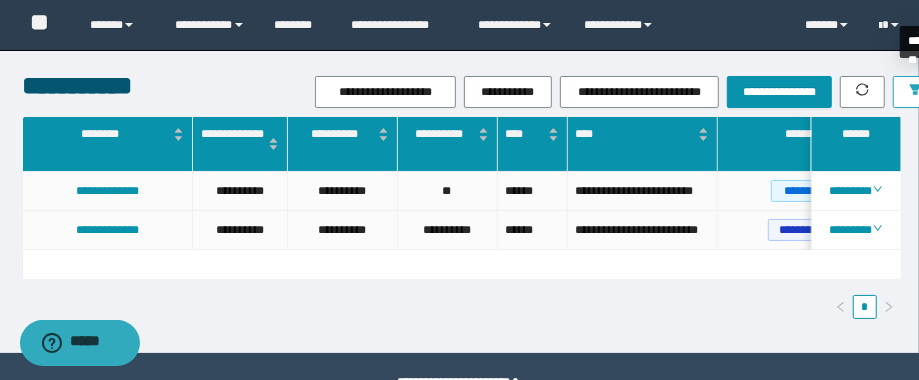 click at bounding box center [915, 92] 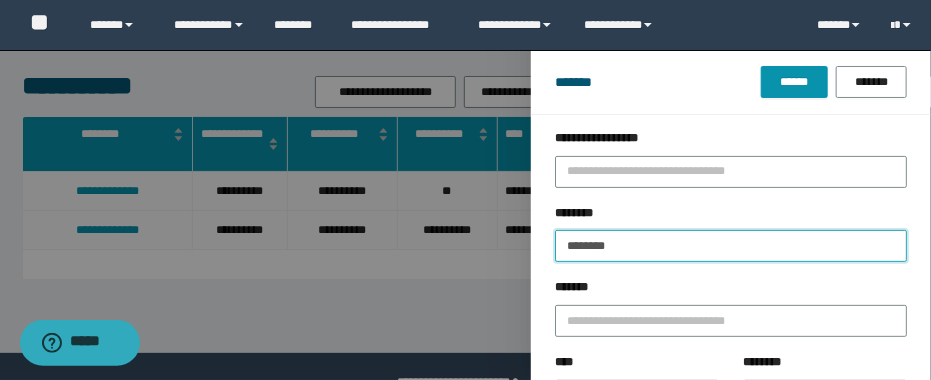 drag, startPoint x: 678, startPoint y: 253, endPoint x: 511, endPoint y: 247, distance: 167.10774 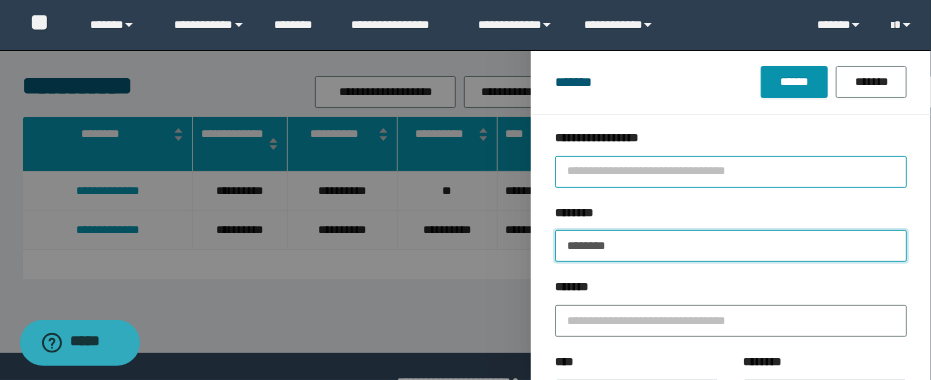paste on "**" 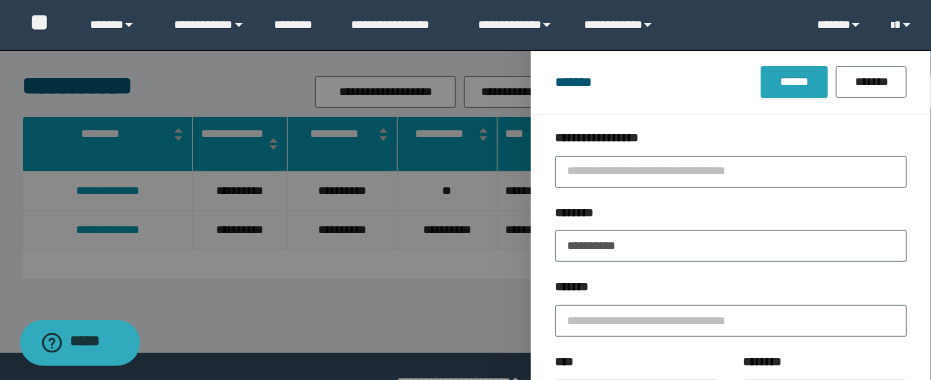 click on "******" at bounding box center (794, 82) 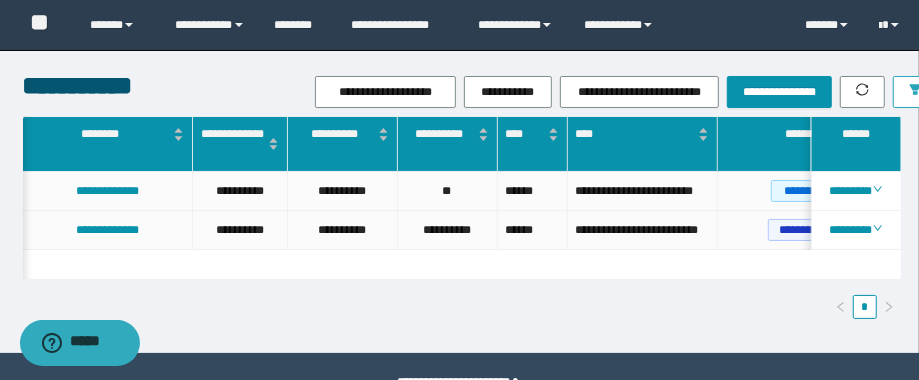 scroll, scrollTop: 0, scrollLeft: 322, axis: horizontal 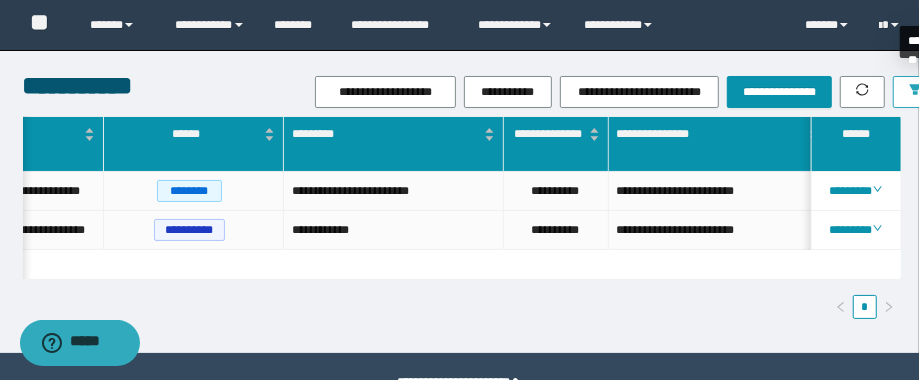 click at bounding box center (915, 92) 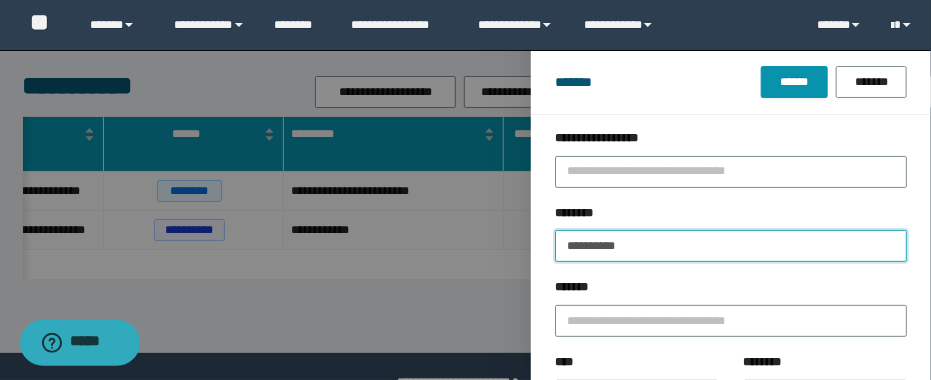 drag, startPoint x: 610, startPoint y: 253, endPoint x: 494, endPoint y: 242, distance: 116.520386 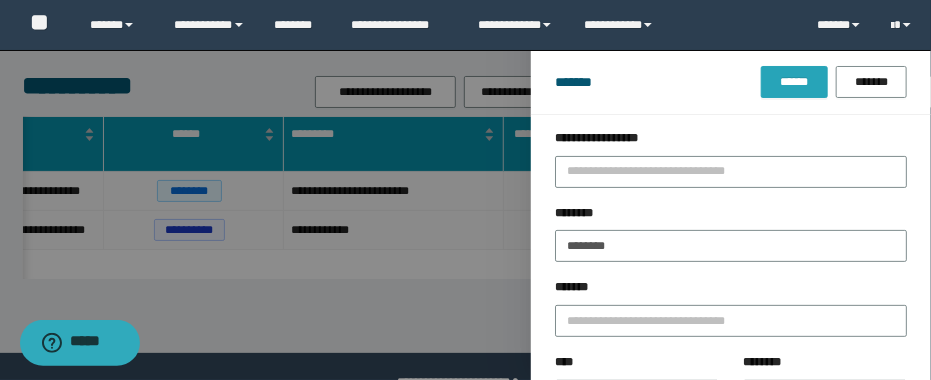 click on "******" at bounding box center [794, 82] 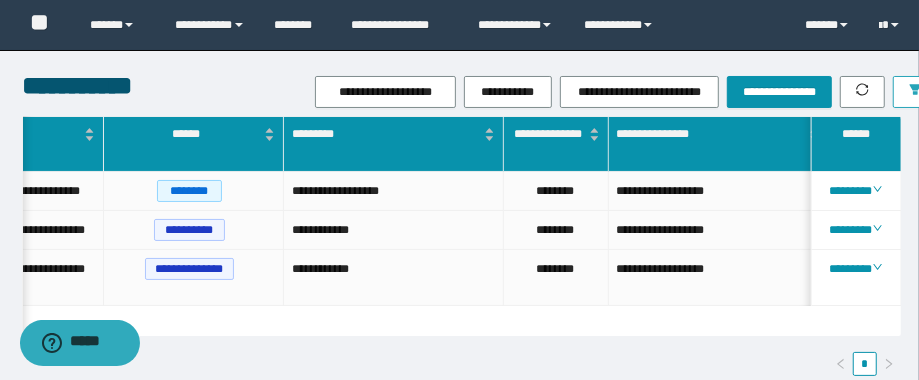scroll, scrollTop: 0, scrollLeft: 452, axis: horizontal 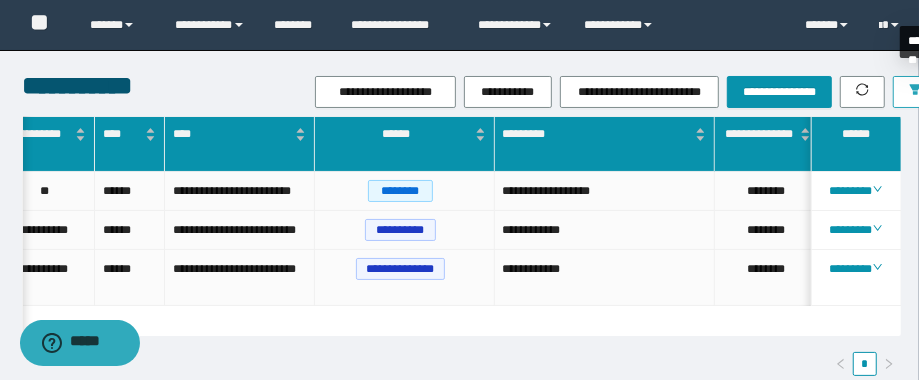 click at bounding box center (915, 92) 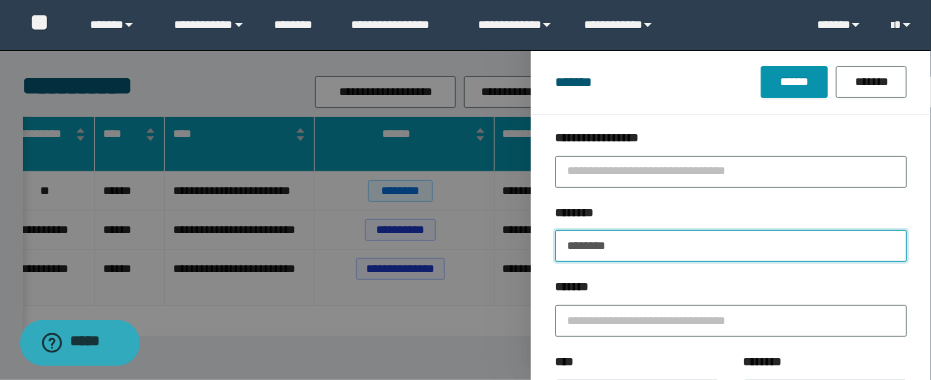 drag, startPoint x: 687, startPoint y: 247, endPoint x: 507, endPoint y: 263, distance: 180.70972 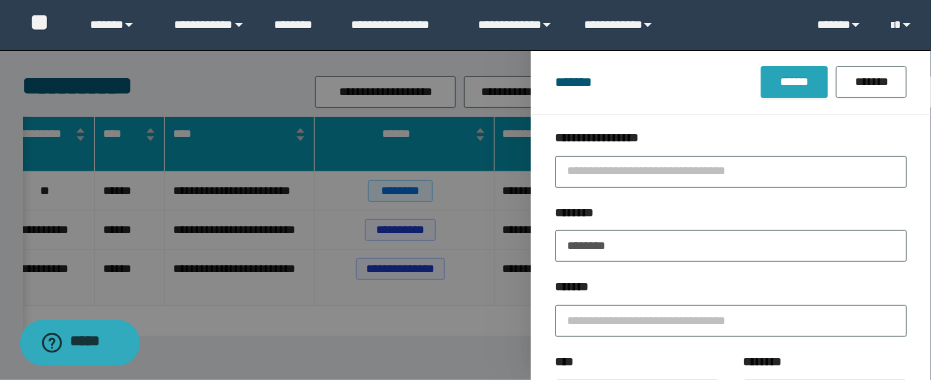 click on "******" at bounding box center [794, 82] 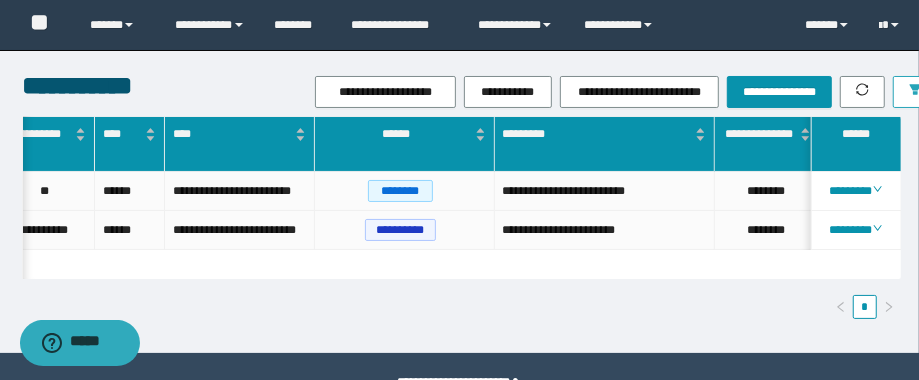 scroll, scrollTop: 0, scrollLeft: 408, axis: horizontal 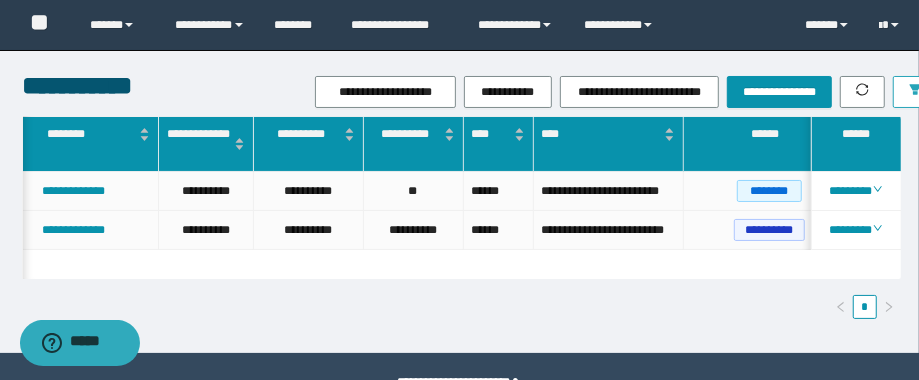 click at bounding box center [915, 92] 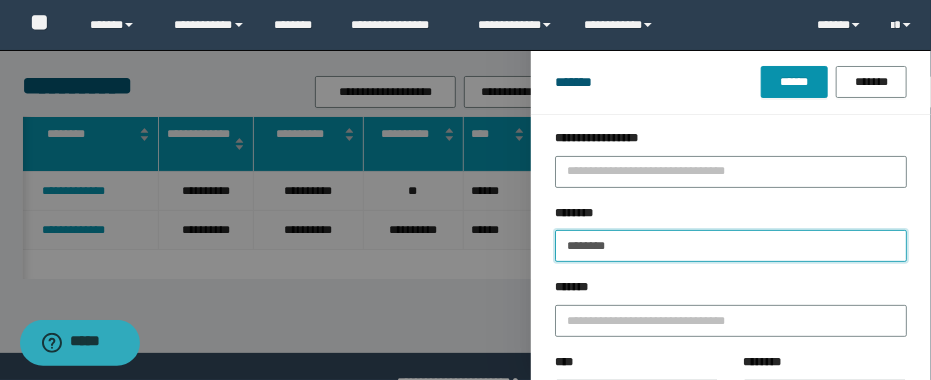 drag, startPoint x: 693, startPoint y: 245, endPoint x: 558, endPoint y: 249, distance: 135.05925 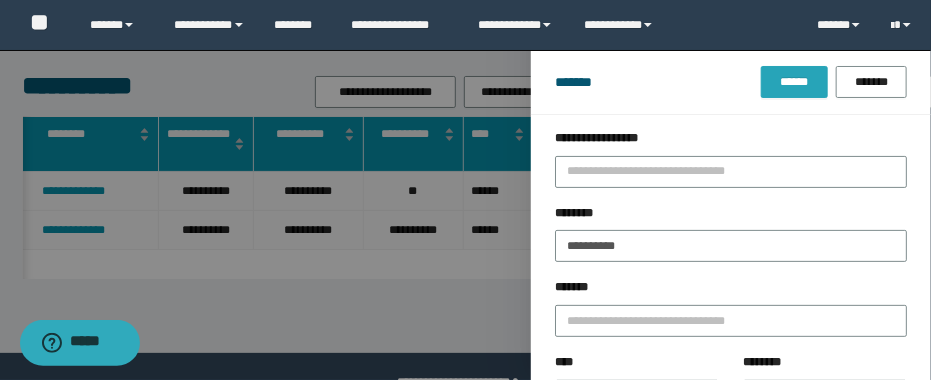 click on "******" at bounding box center (794, 82) 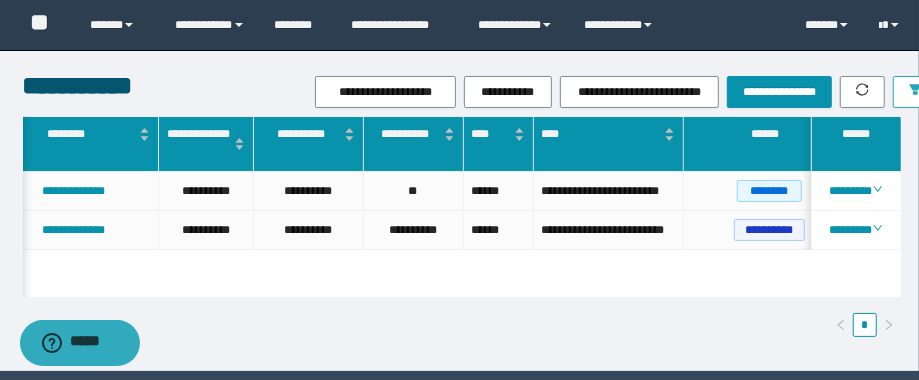scroll, scrollTop: 0, scrollLeft: 198, axis: horizontal 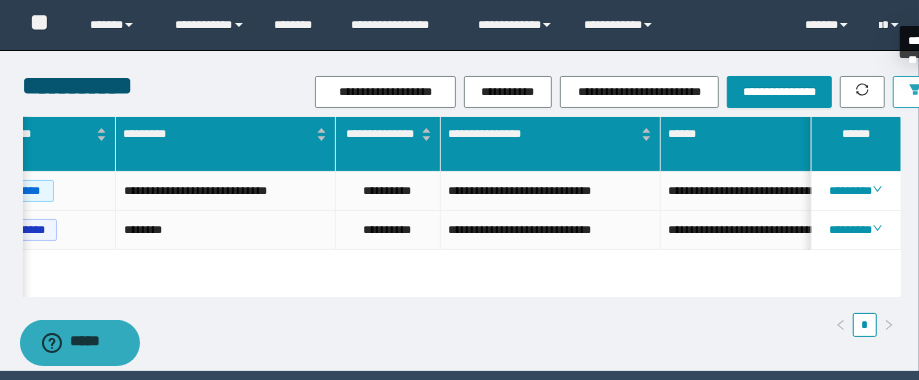 click at bounding box center [915, 92] 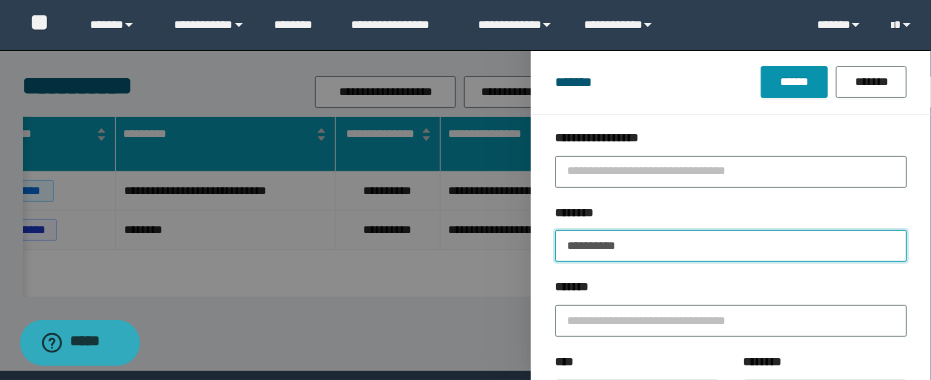 drag, startPoint x: 673, startPoint y: 245, endPoint x: 498, endPoint y: 254, distance: 175.23128 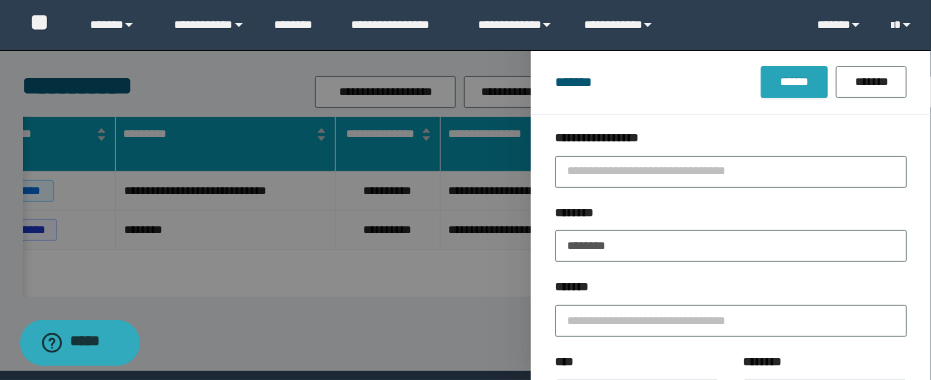click on "******" at bounding box center (794, 82) 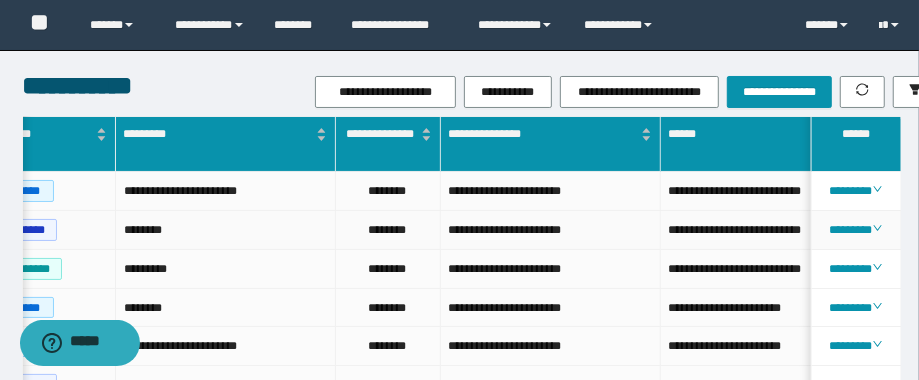 click on "**********" at bounding box center [551, 230] 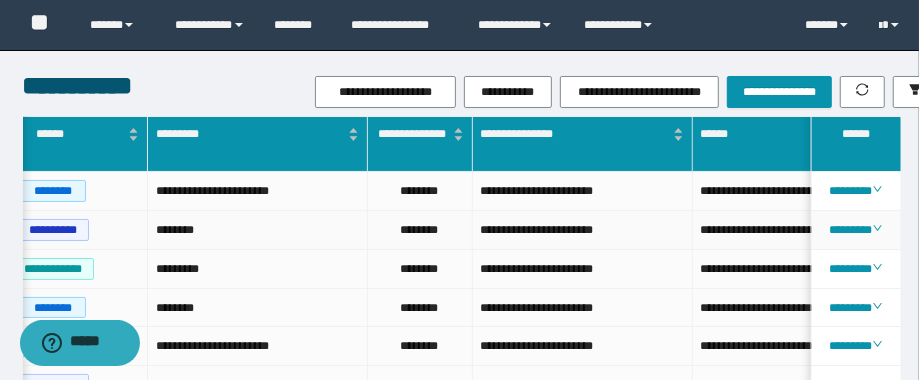 scroll, scrollTop: 0, scrollLeft: 617, axis: horizontal 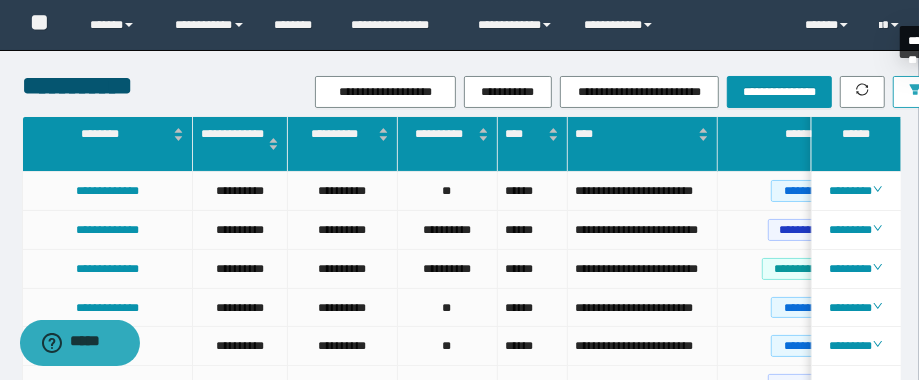 click 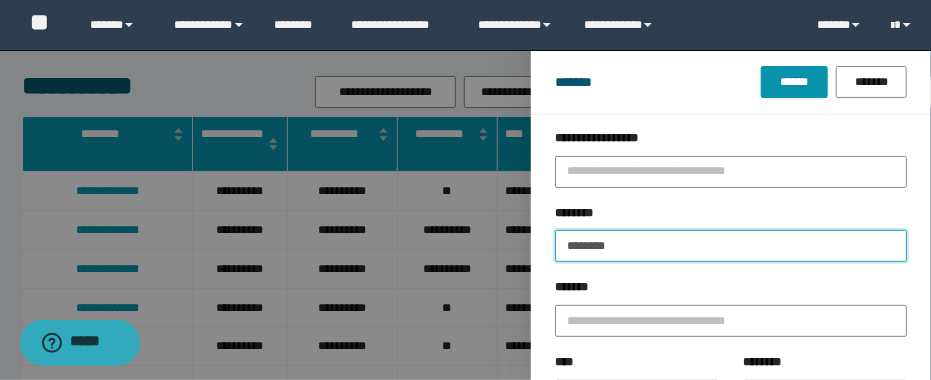drag, startPoint x: 654, startPoint y: 252, endPoint x: 524, endPoint y: 267, distance: 130.86252 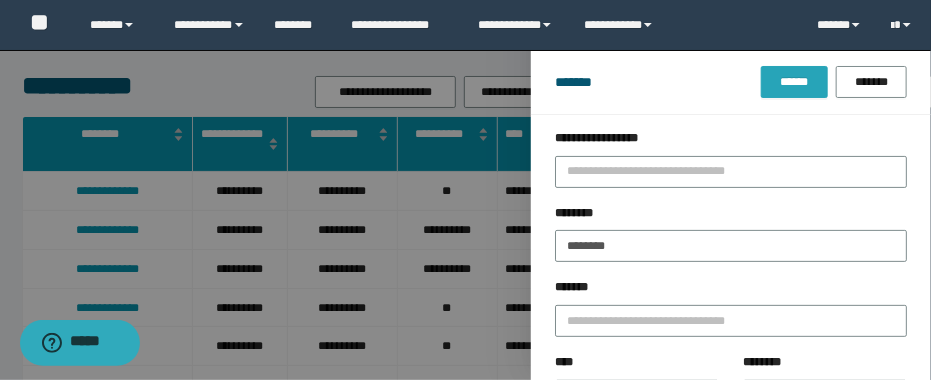 click on "******" at bounding box center (794, 82) 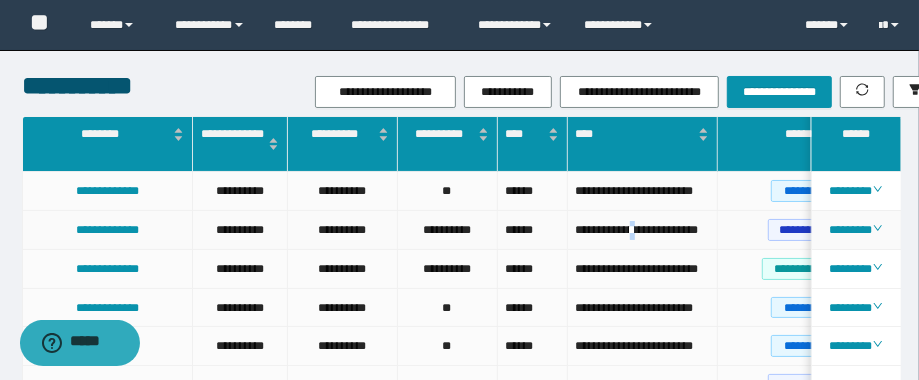 click on "**********" at bounding box center [642, 230] 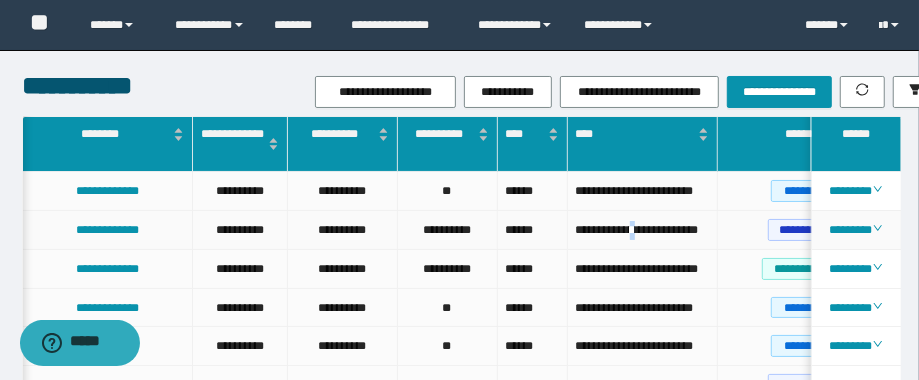 scroll, scrollTop: 0, scrollLeft: 32, axis: horizontal 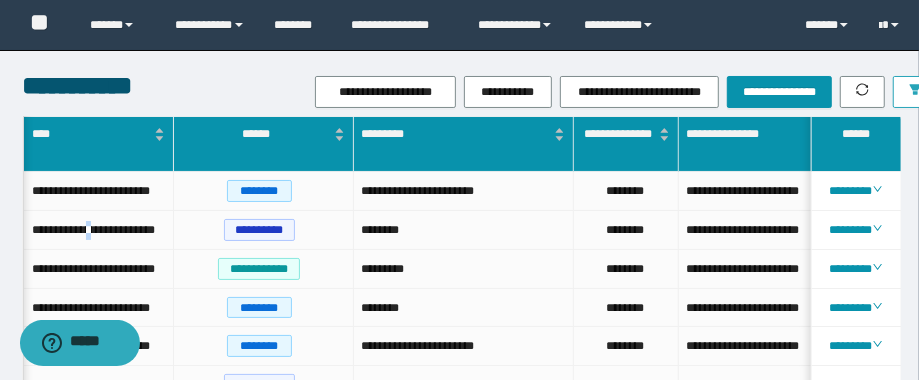 click at bounding box center (915, 92) 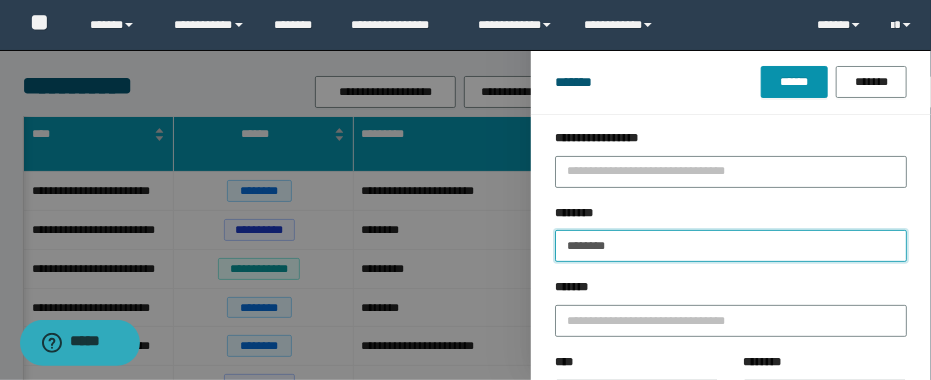 drag, startPoint x: 656, startPoint y: 247, endPoint x: 464, endPoint y: 233, distance: 192.50974 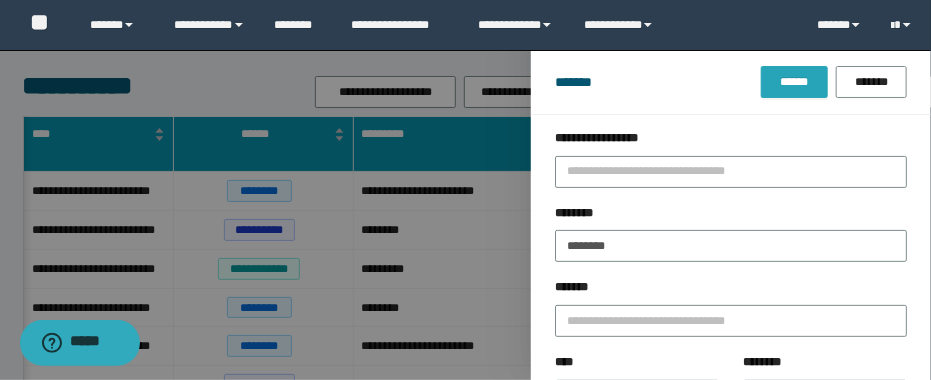 click on "******" at bounding box center (794, 82) 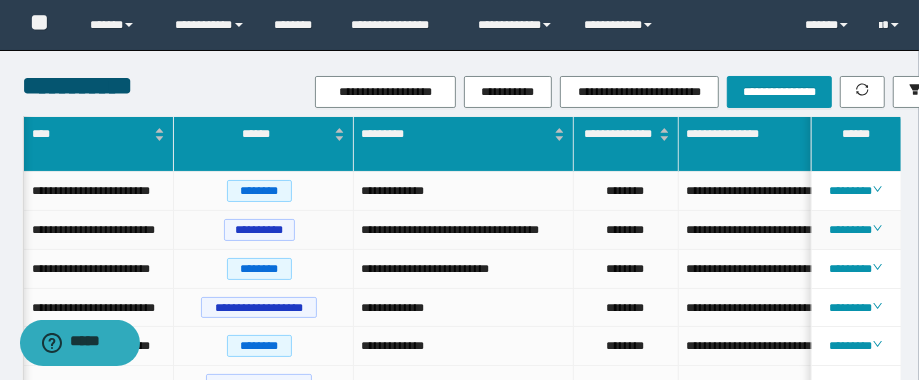 click on "**********" at bounding box center (464, 230) 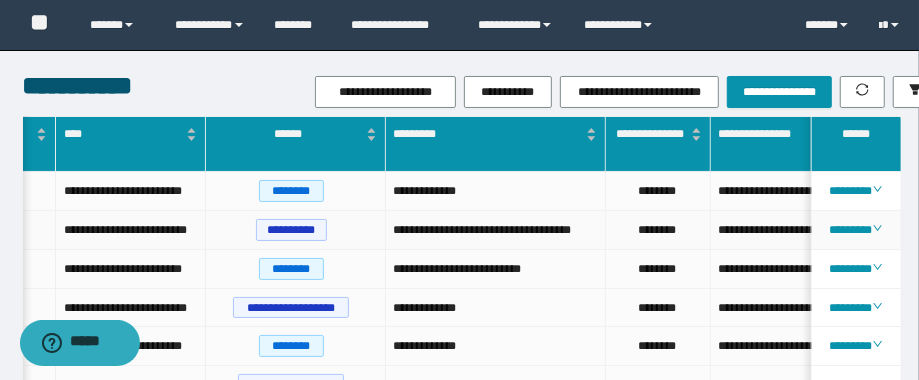 scroll, scrollTop: 0, scrollLeft: 378, axis: horizontal 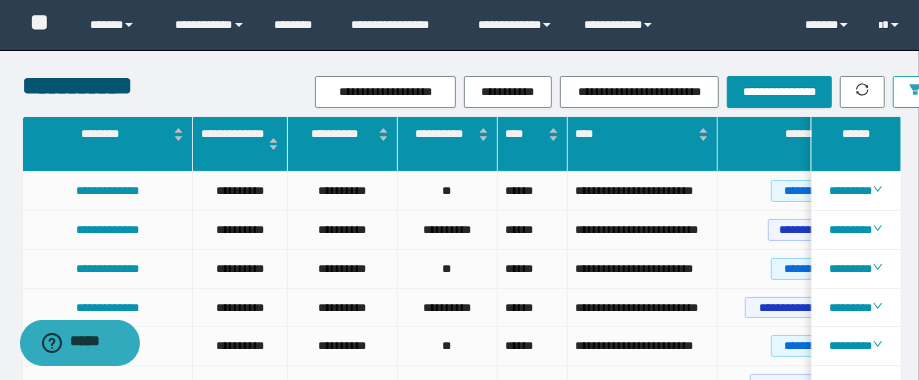 click at bounding box center [915, 92] 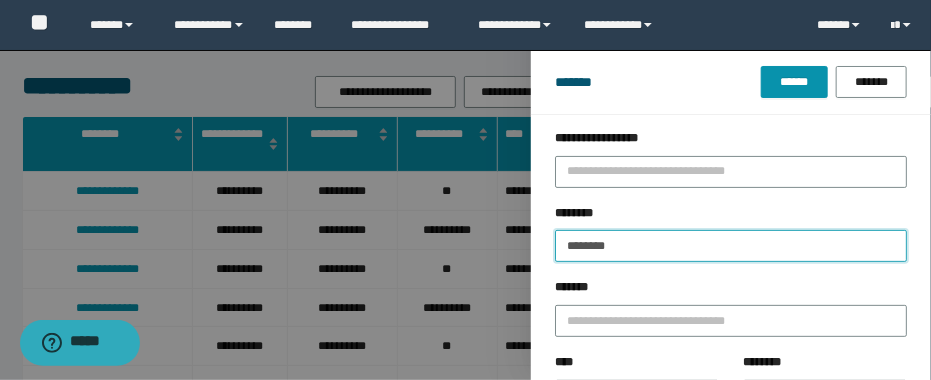 drag, startPoint x: 669, startPoint y: 255, endPoint x: 461, endPoint y: 230, distance: 209.49701 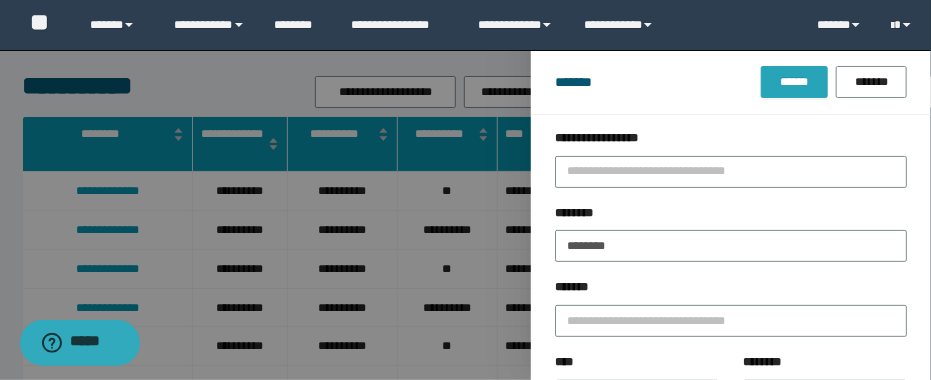 click on "******" at bounding box center [794, 82] 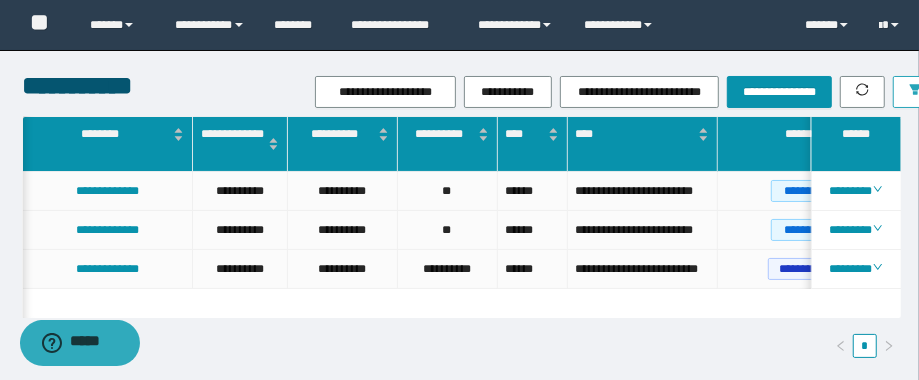 scroll, scrollTop: 0, scrollLeft: 3, axis: horizontal 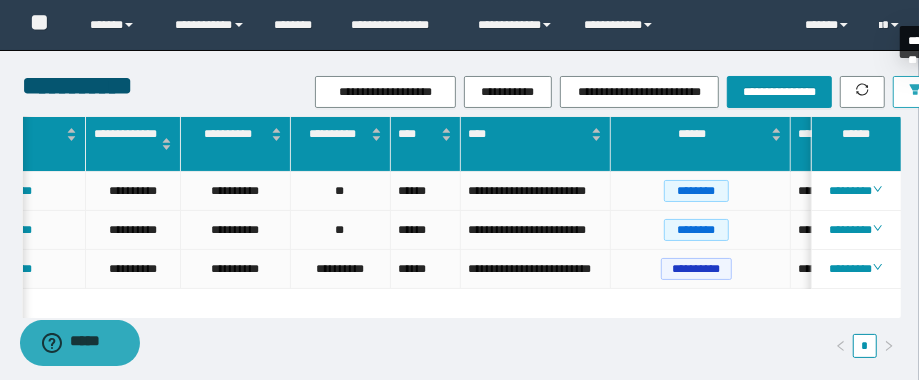 drag, startPoint x: 913, startPoint y: 88, endPoint x: 911, endPoint y: 98, distance: 10.198039 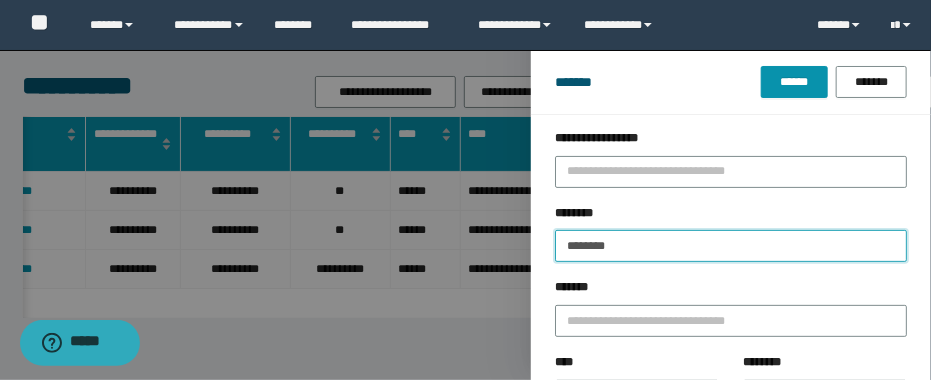 drag, startPoint x: 655, startPoint y: 243, endPoint x: 522, endPoint y: 246, distance: 133.03383 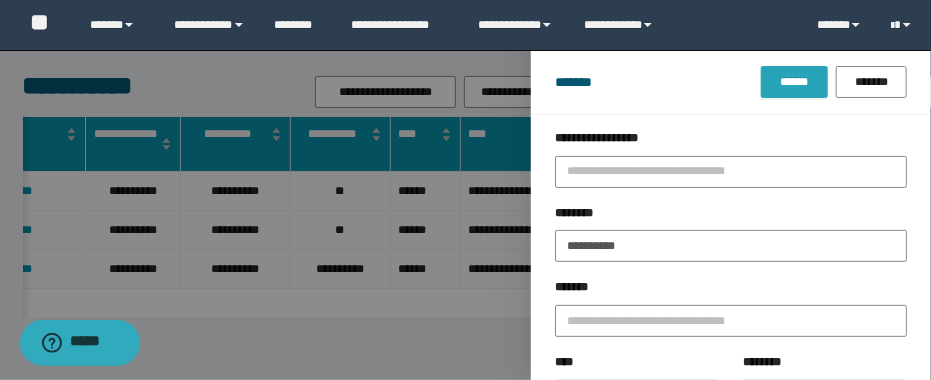 click on "******" at bounding box center (794, 82) 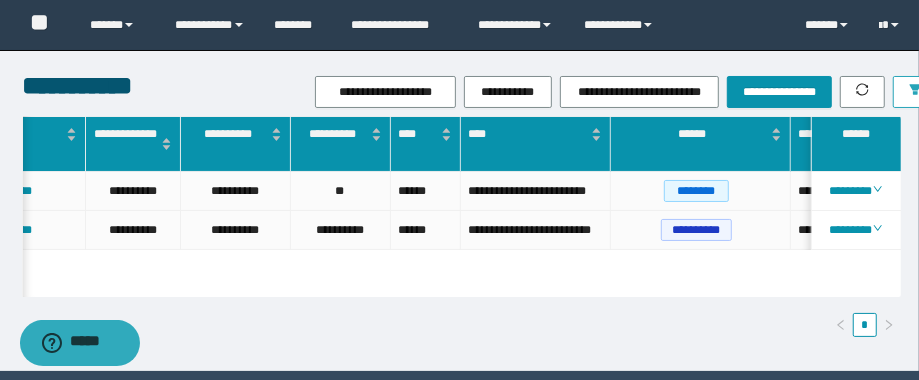 scroll, scrollTop: 0, scrollLeft: 230, axis: horizontal 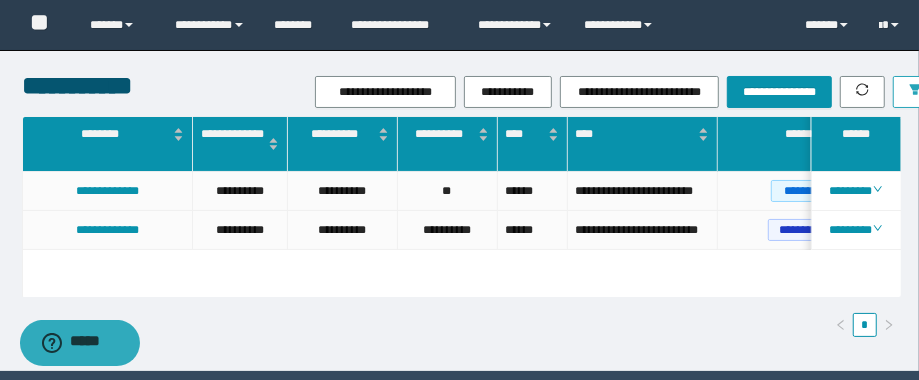 click at bounding box center (915, 92) 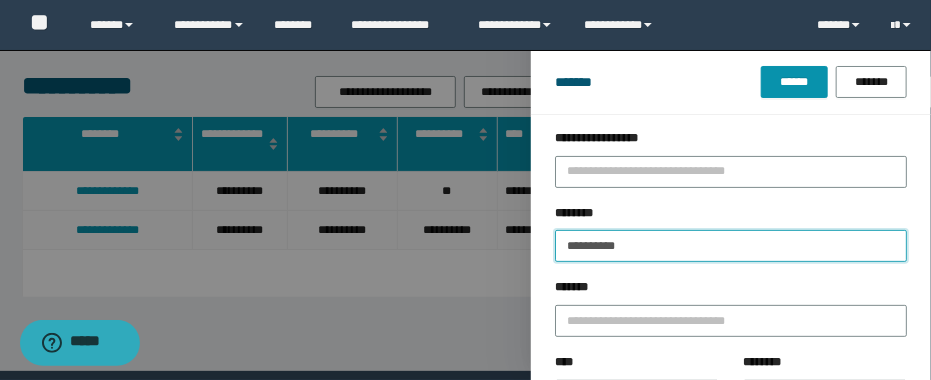 drag, startPoint x: 684, startPoint y: 231, endPoint x: 484, endPoint y: 201, distance: 202.23749 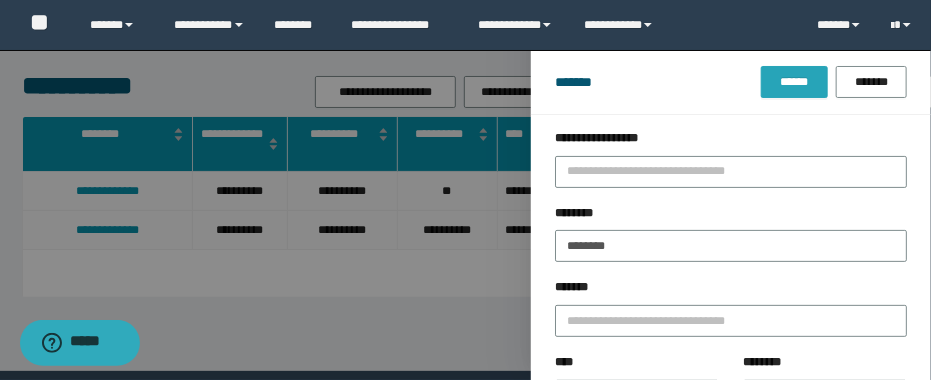 click on "******" at bounding box center (794, 82) 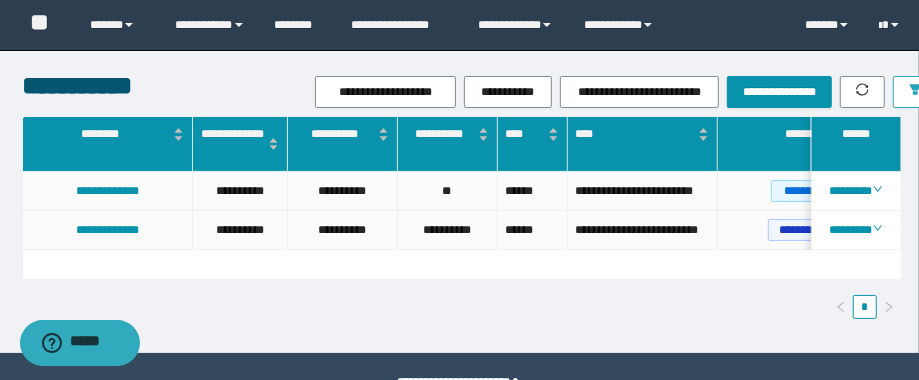 scroll, scrollTop: 0, scrollLeft: 12, axis: horizontal 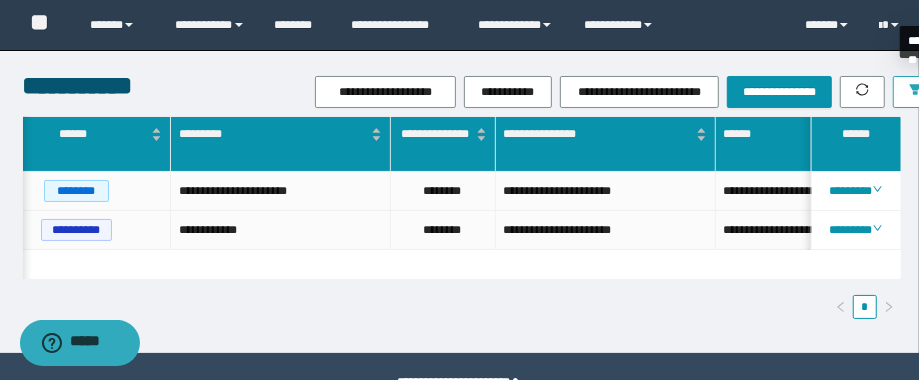 click at bounding box center [915, 92] 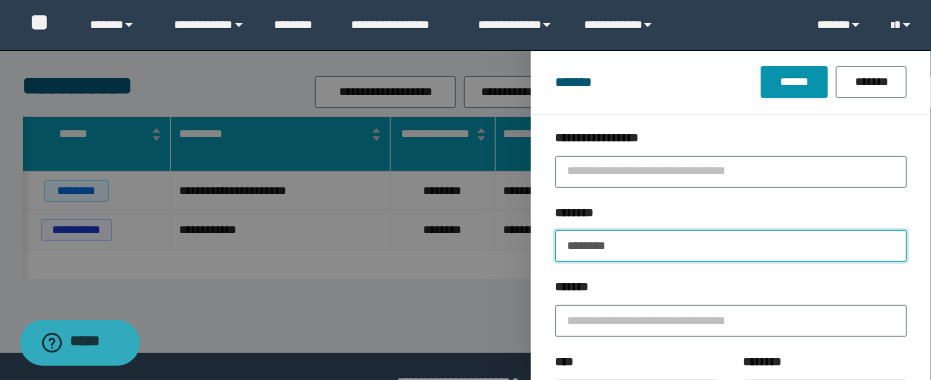 drag, startPoint x: 647, startPoint y: 245, endPoint x: 434, endPoint y: 230, distance: 213.52751 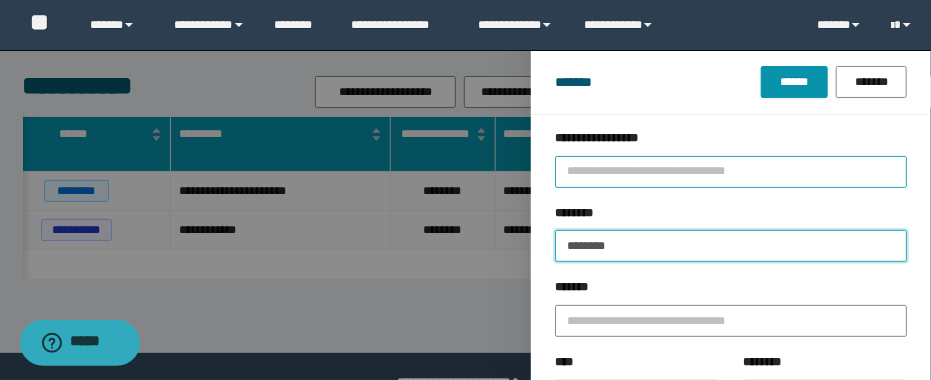 paste on "***" 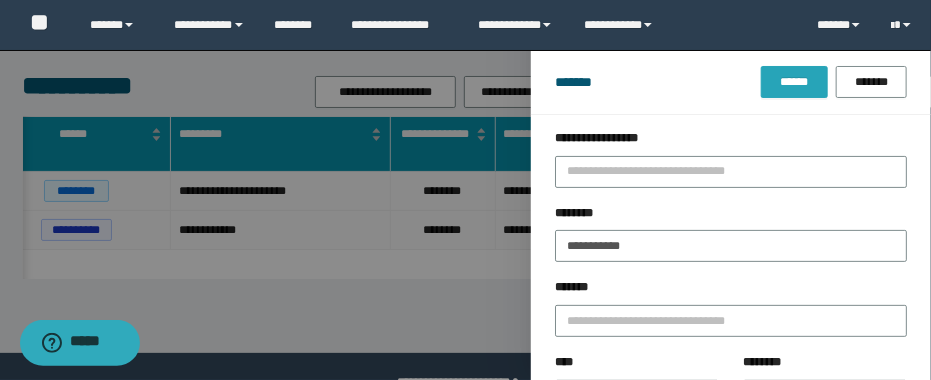 click on "******" at bounding box center (794, 82) 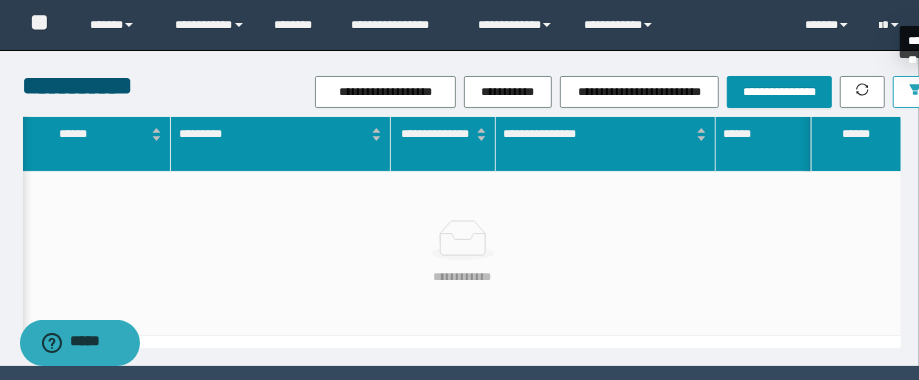 click at bounding box center (915, 92) 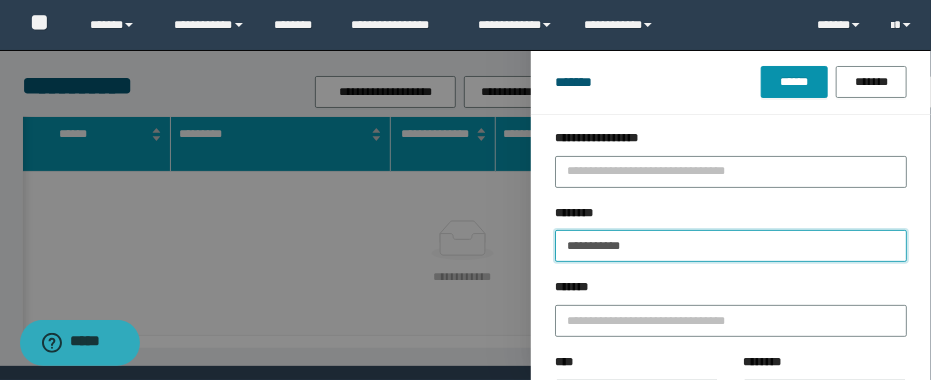 drag, startPoint x: 678, startPoint y: 237, endPoint x: 509, endPoint y: 241, distance: 169.04733 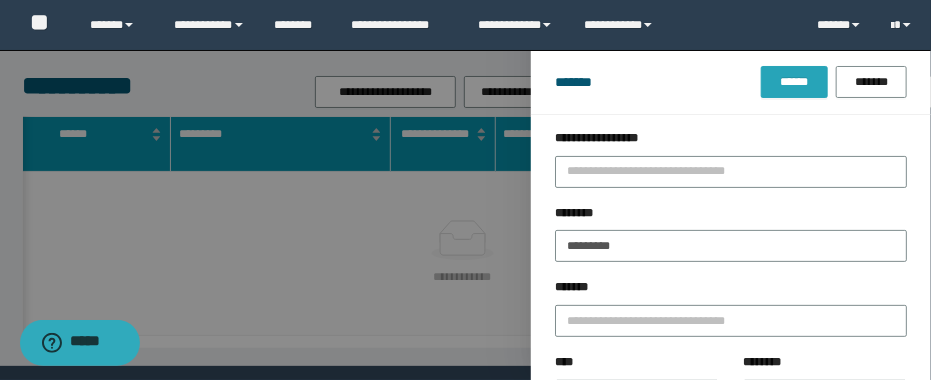 click on "******" at bounding box center (794, 82) 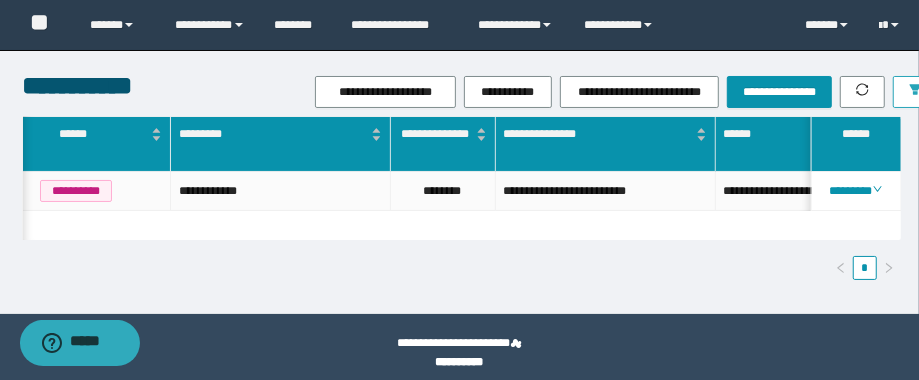 scroll, scrollTop: 0, scrollLeft: 547, axis: horizontal 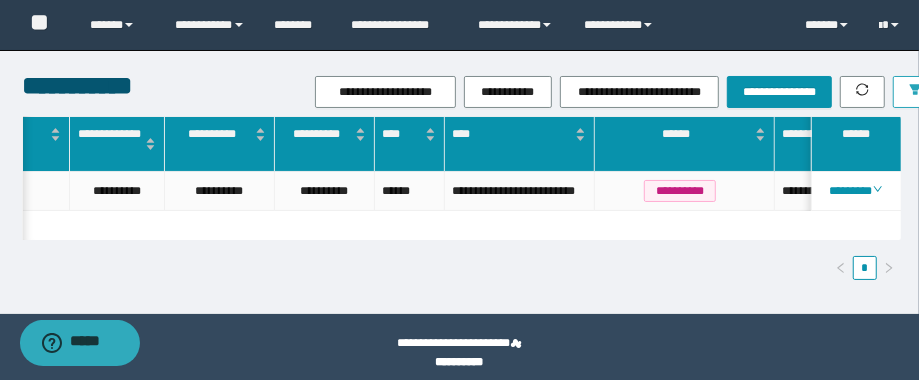click at bounding box center [915, 92] 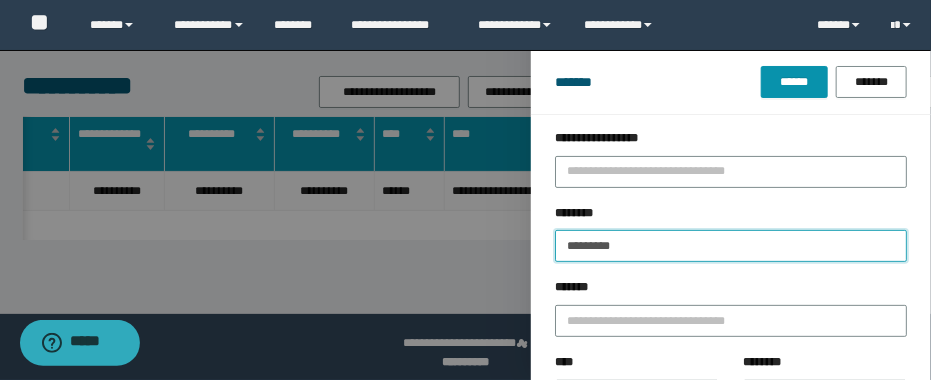 drag, startPoint x: 669, startPoint y: 240, endPoint x: 520, endPoint y: 248, distance: 149.21461 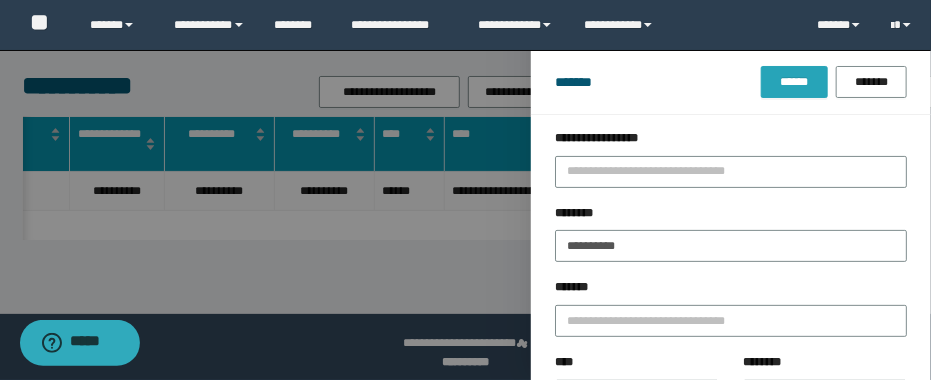 click on "******" at bounding box center [794, 82] 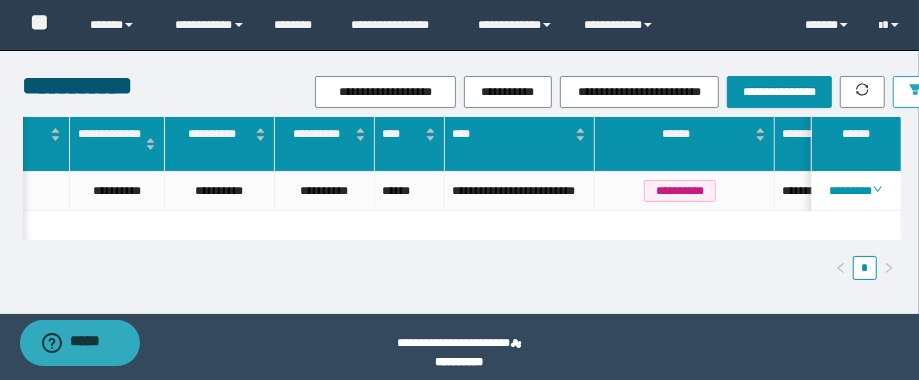 scroll, scrollTop: 0, scrollLeft: 144, axis: horizontal 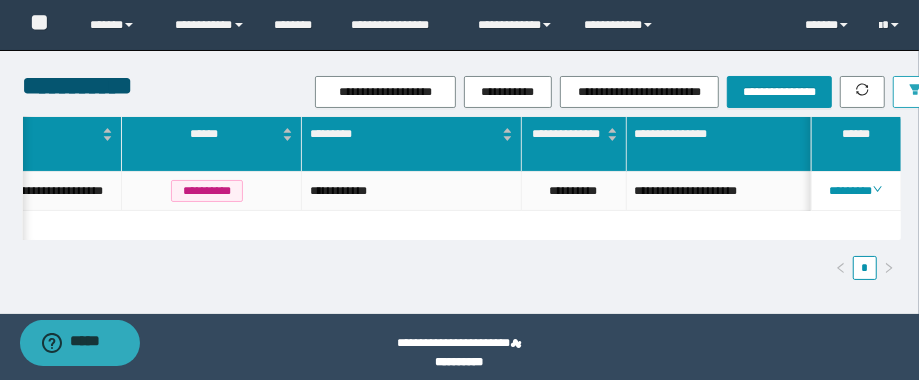 click at bounding box center [915, 92] 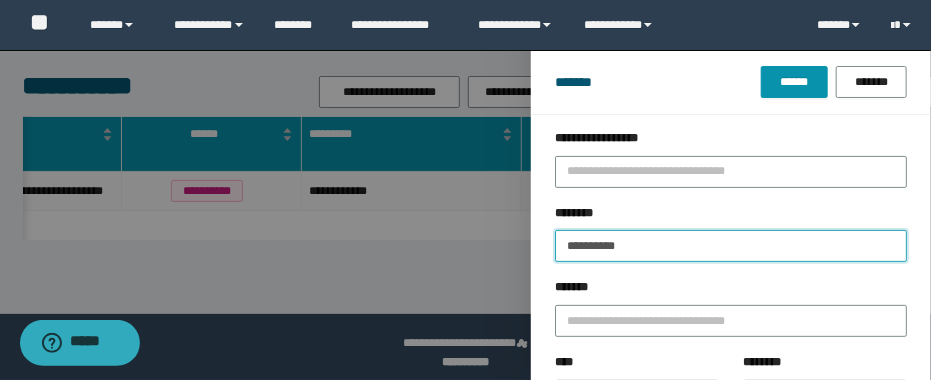 drag, startPoint x: 669, startPoint y: 245, endPoint x: 451, endPoint y: 208, distance: 221.11761 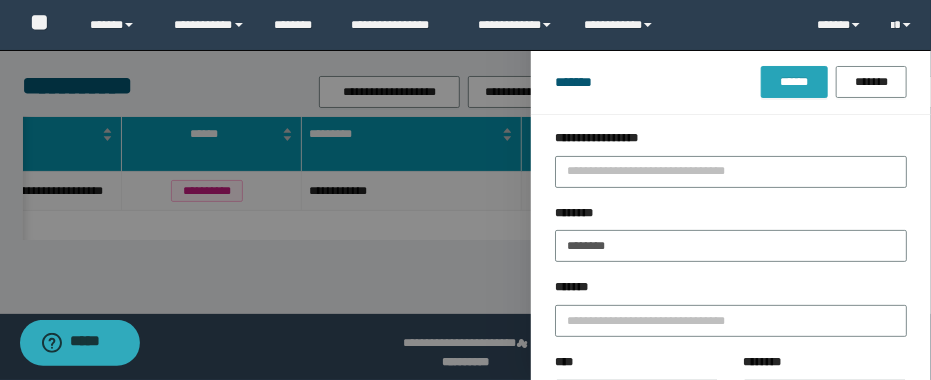 click on "******" at bounding box center (794, 82) 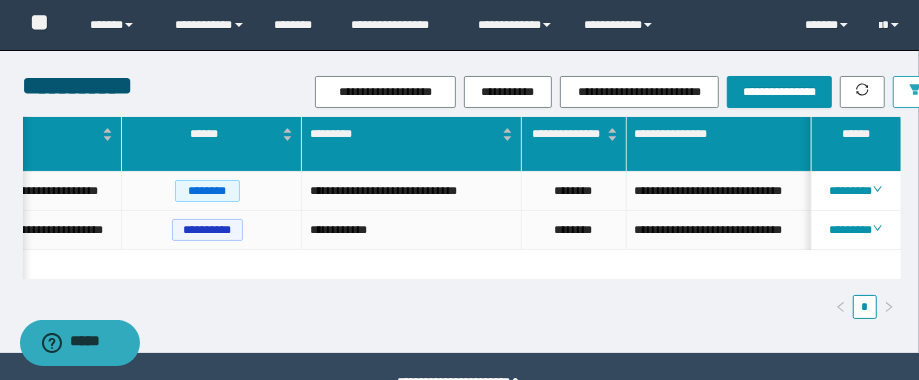 scroll, scrollTop: 0, scrollLeft: 409, axis: horizontal 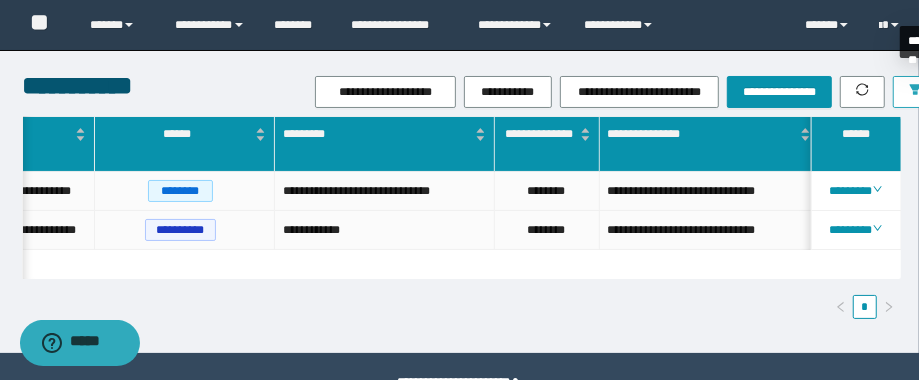click on "**********" at bounding box center (459, 190) 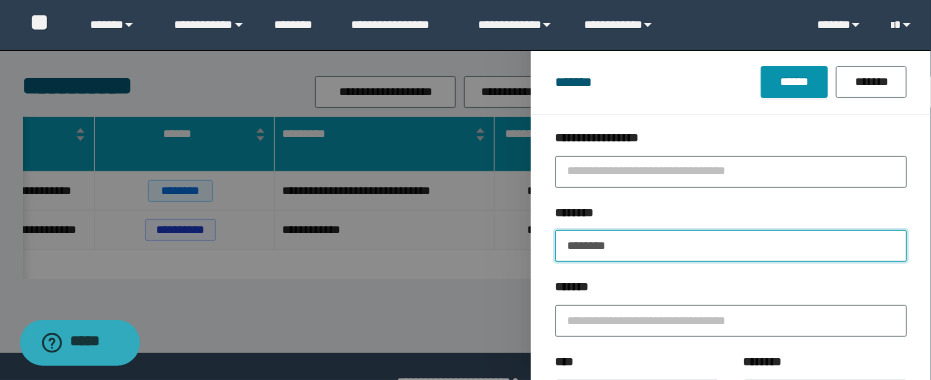 drag, startPoint x: 679, startPoint y: 246, endPoint x: 546, endPoint y: 267, distance: 134.64769 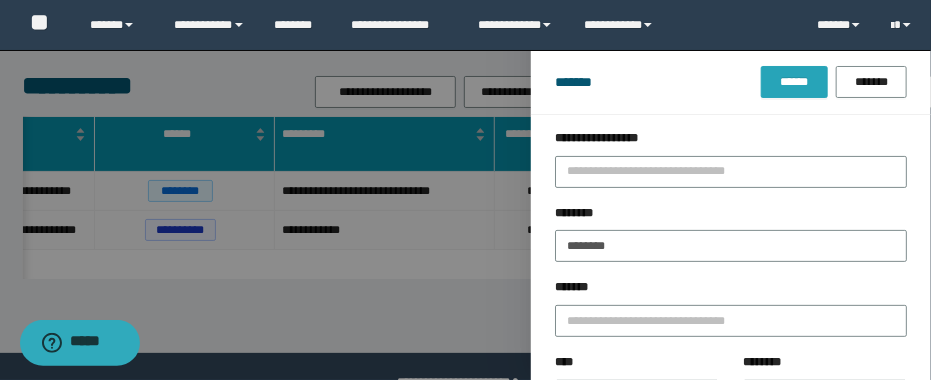 click on "******" at bounding box center [794, 82] 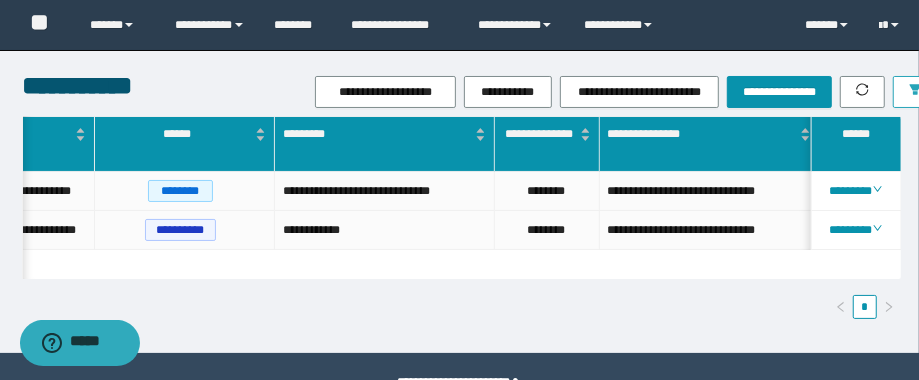 click at bounding box center (915, 92) 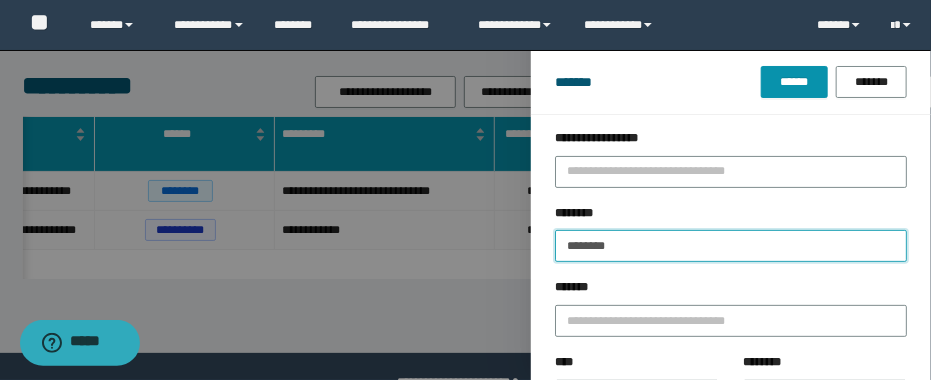 drag, startPoint x: 676, startPoint y: 240, endPoint x: 510, endPoint y: 238, distance: 166.01205 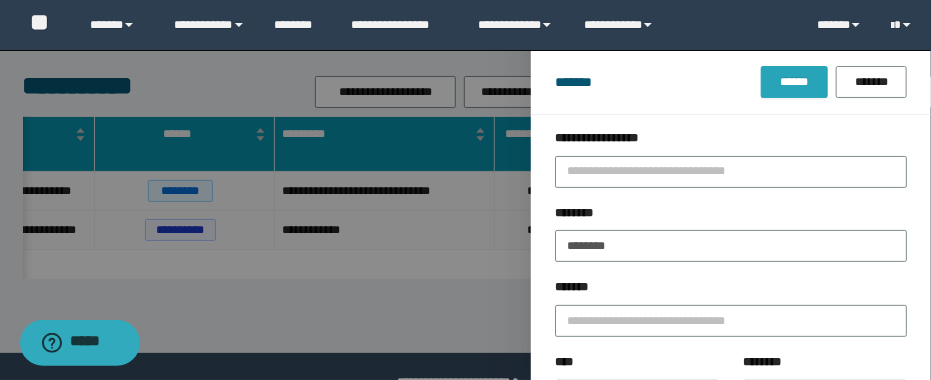 click on "******" at bounding box center (794, 82) 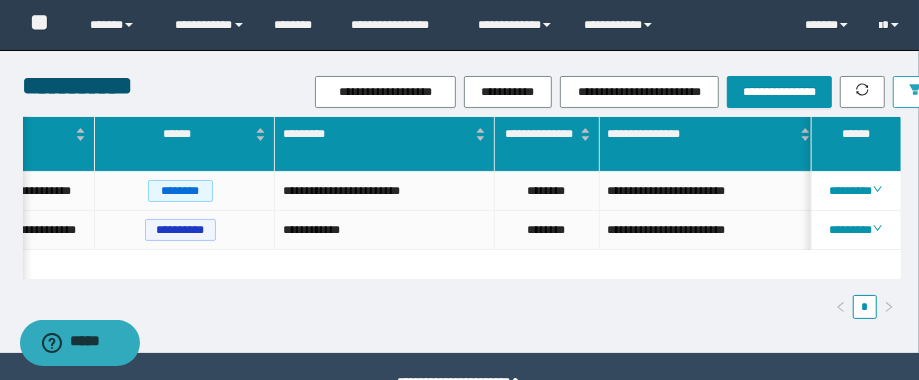 scroll, scrollTop: 0, scrollLeft: 608, axis: horizontal 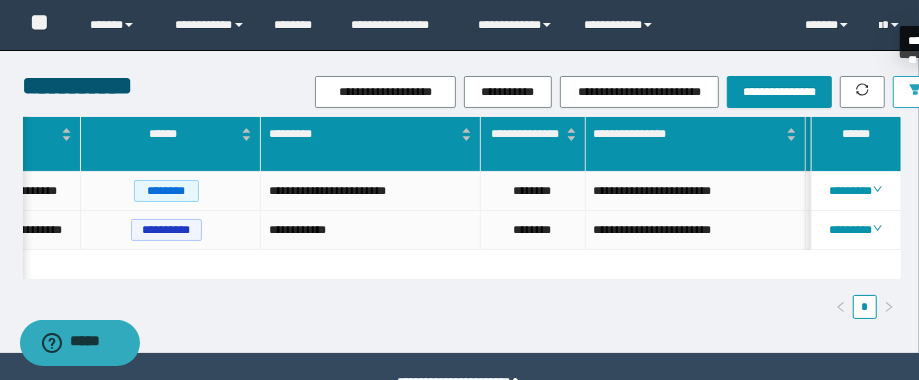 click at bounding box center [915, 92] 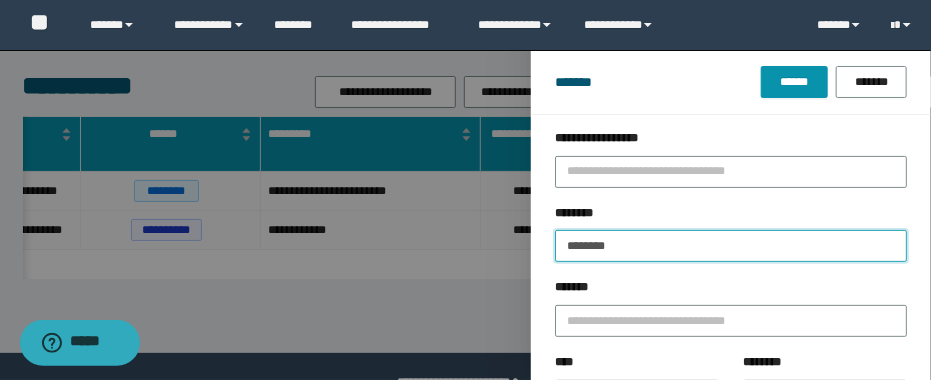 drag, startPoint x: 653, startPoint y: 256, endPoint x: 519, endPoint y: 249, distance: 134.18271 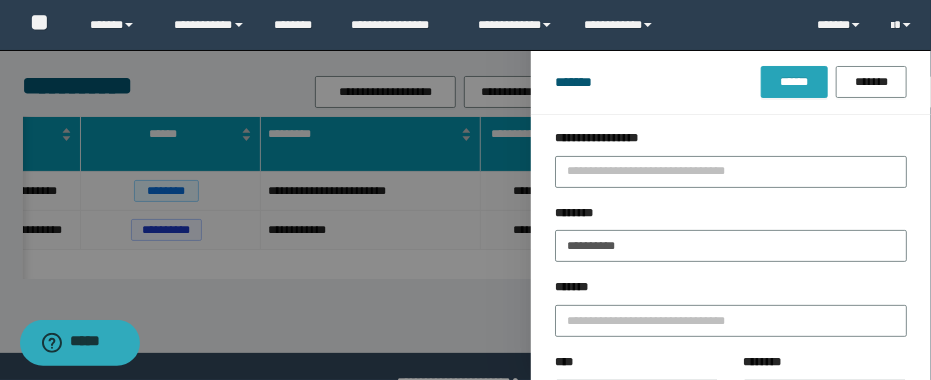 click on "******" at bounding box center (794, 82) 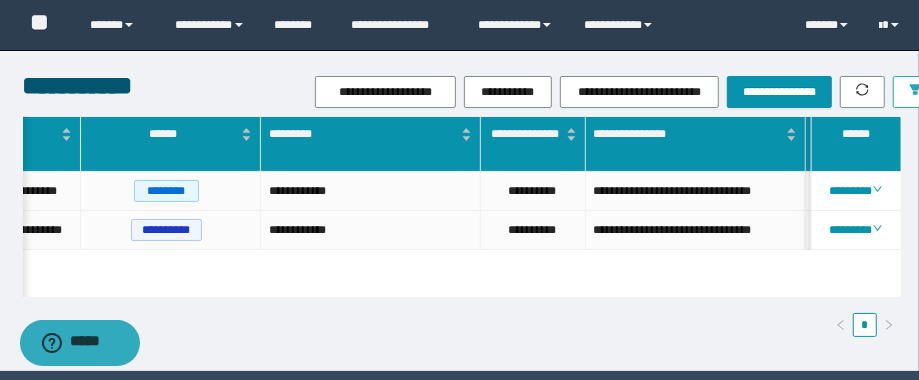 scroll, scrollTop: 0, scrollLeft: 428, axis: horizontal 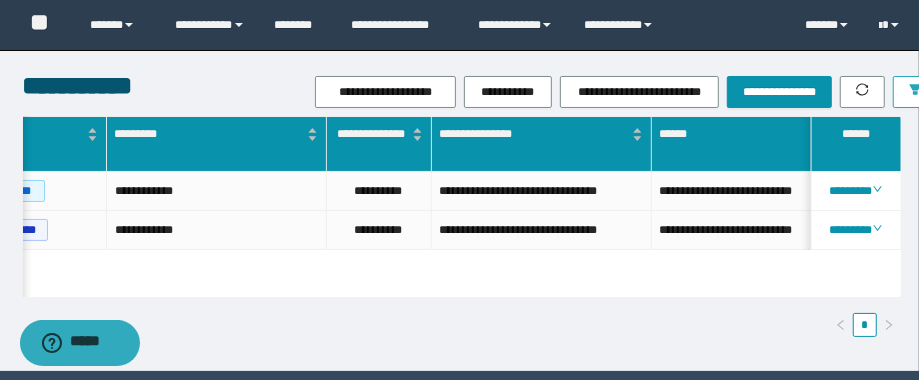 click at bounding box center (915, 92) 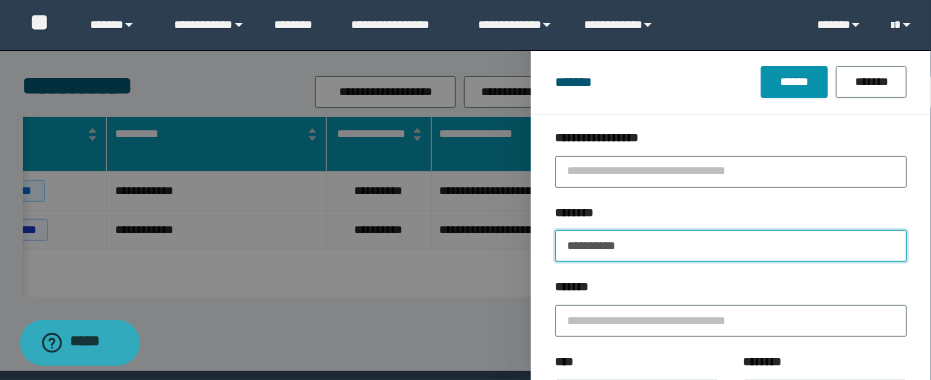 drag, startPoint x: 675, startPoint y: 247, endPoint x: 487, endPoint y: 245, distance: 188.01064 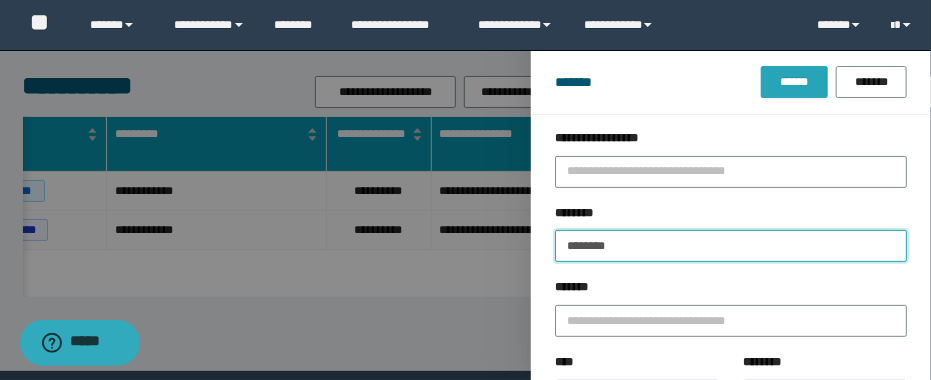type on "********" 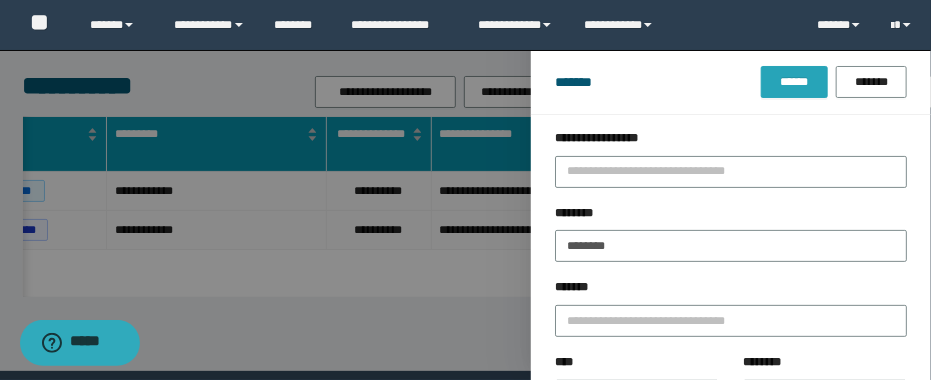 click on "******" at bounding box center [794, 82] 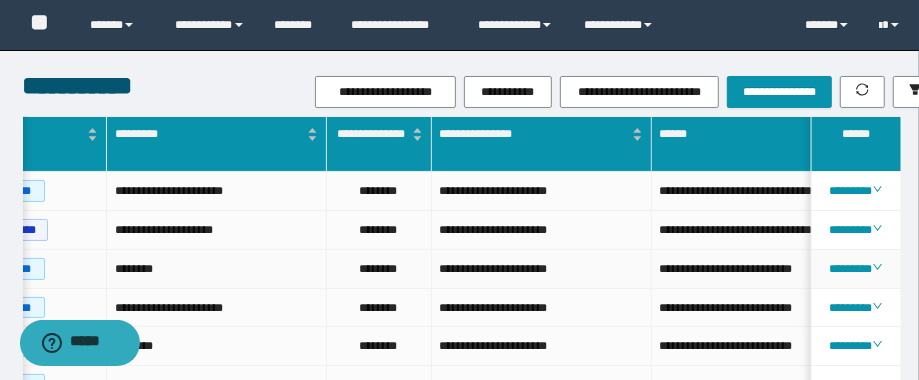 click on "**********" at bounding box center (542, 269) 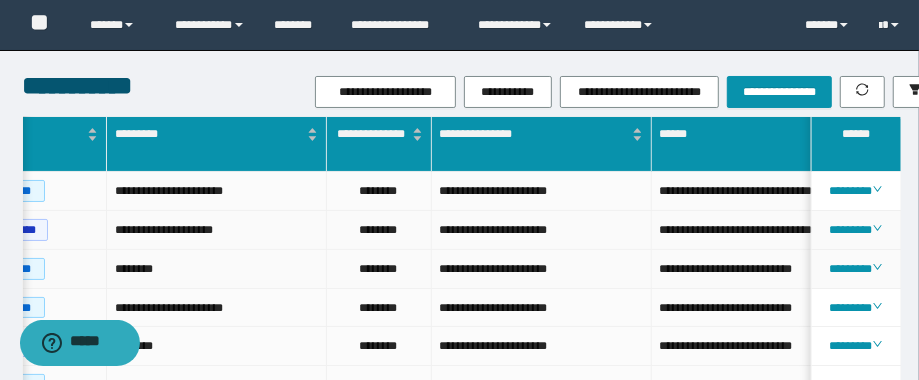 click on "********" at bounding box center (379, 230) 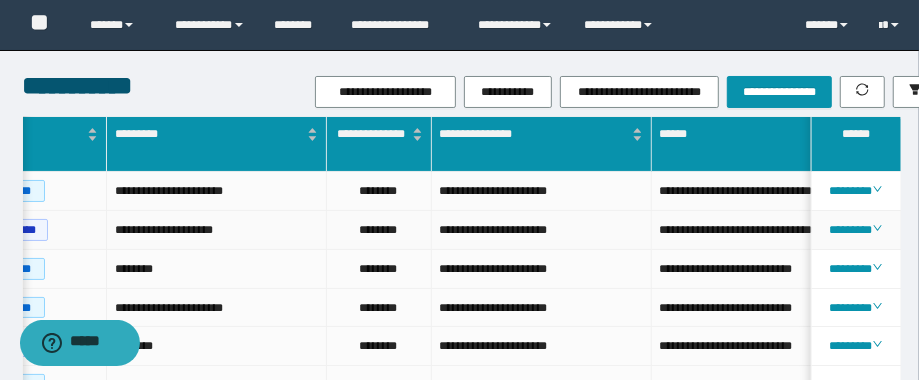 scroll, scrollTop: 0, scrollLeft: 762, axis: horizontal 